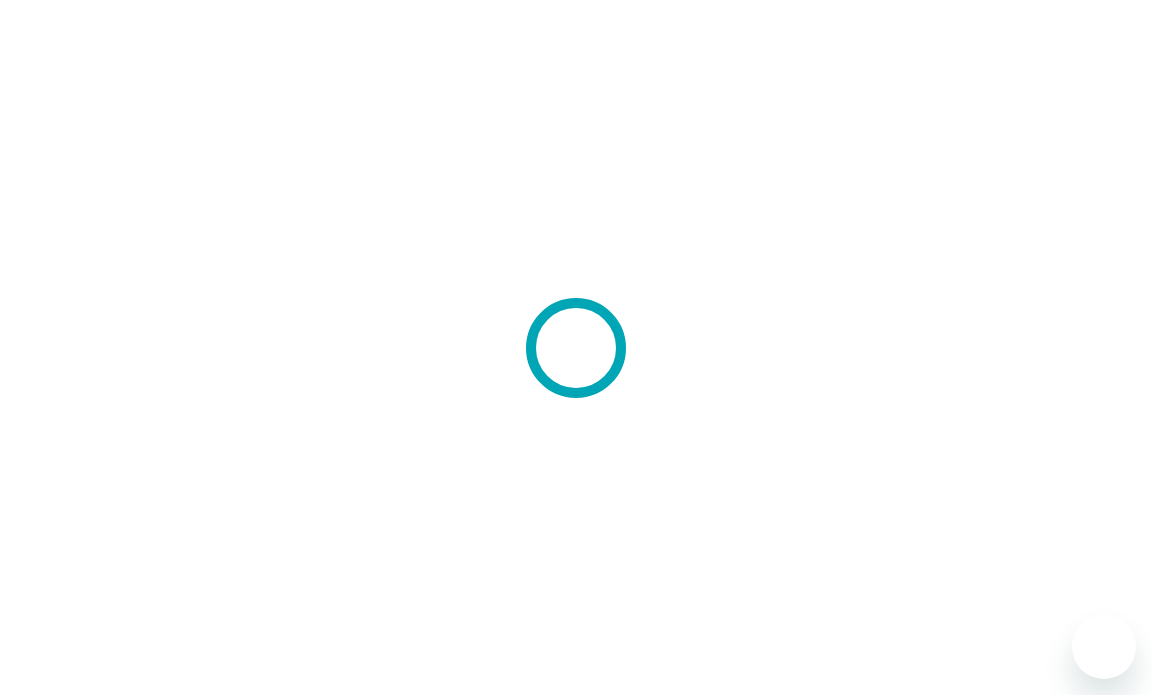 scroll, scrollTop: 0, scrollLeft: 0, axis: both 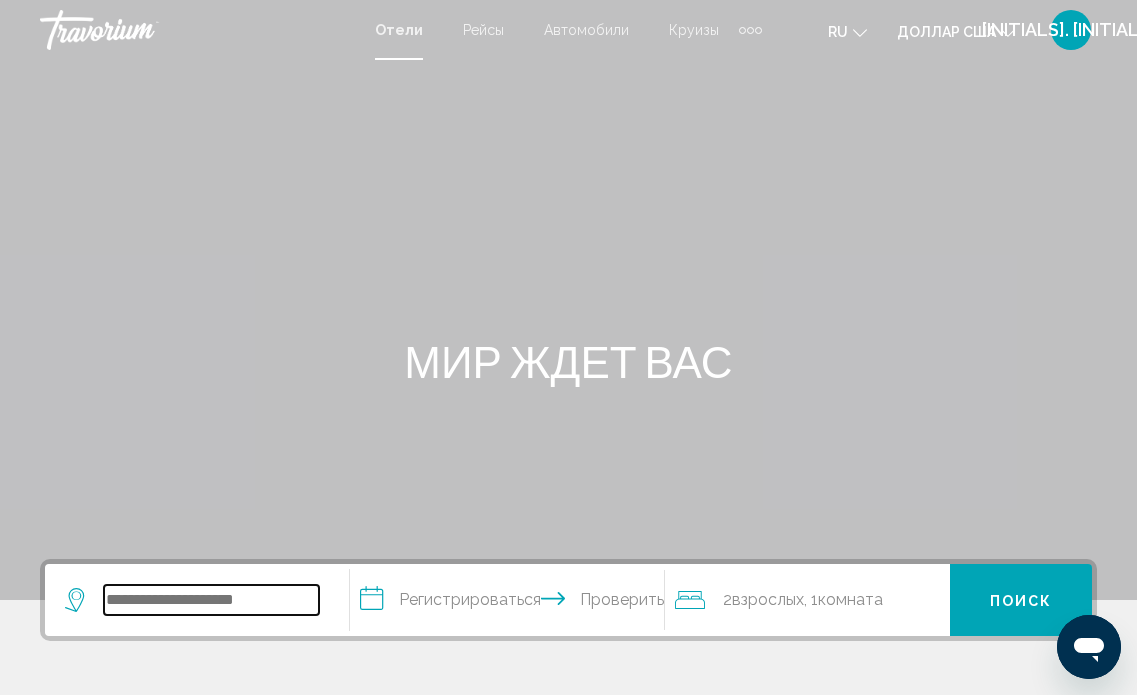 click at bounding box center (211, 600) 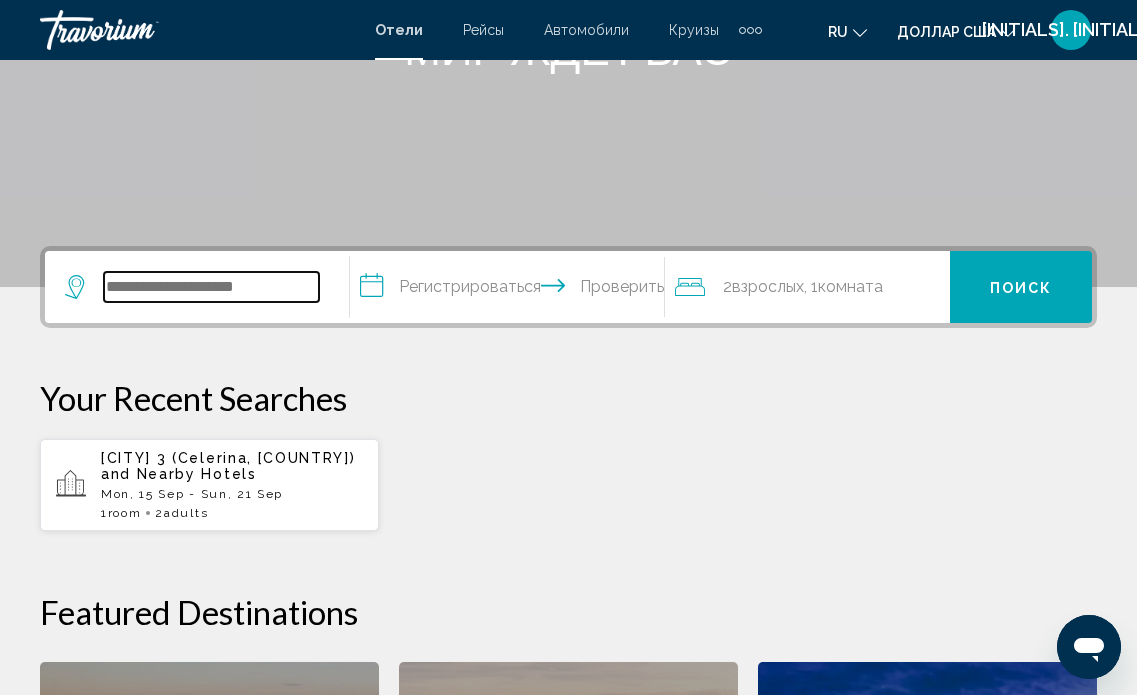 scroll, scrollTop: 370, scrollLeft: 0, axis: vertical 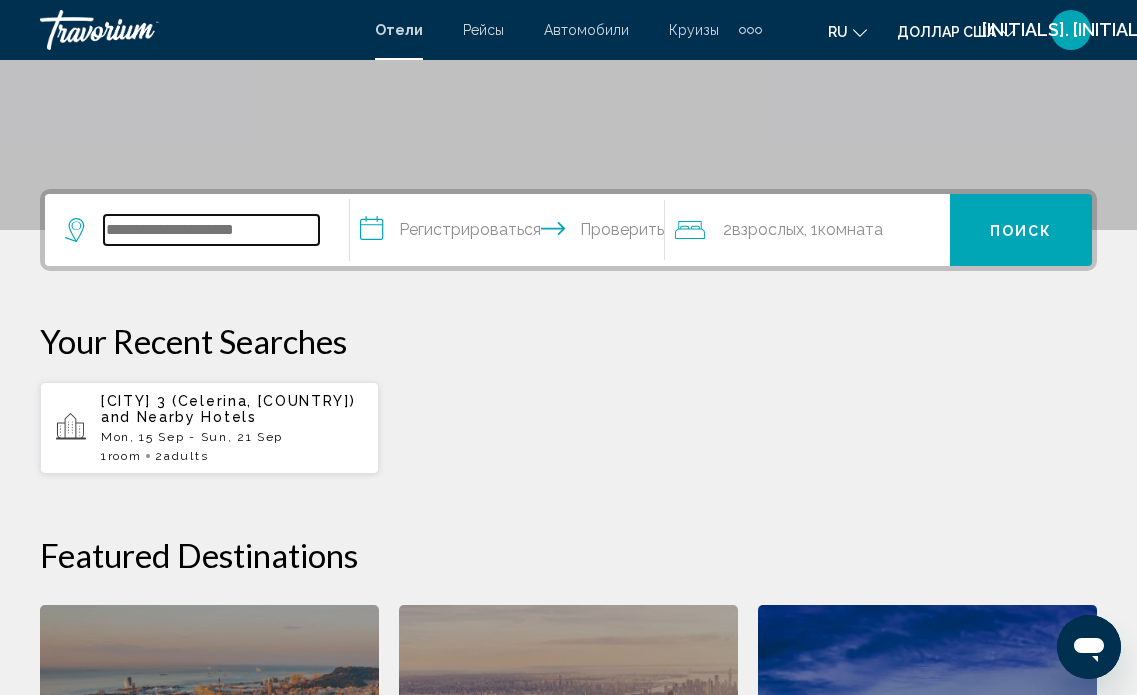 click at bounding box center (211, 230) 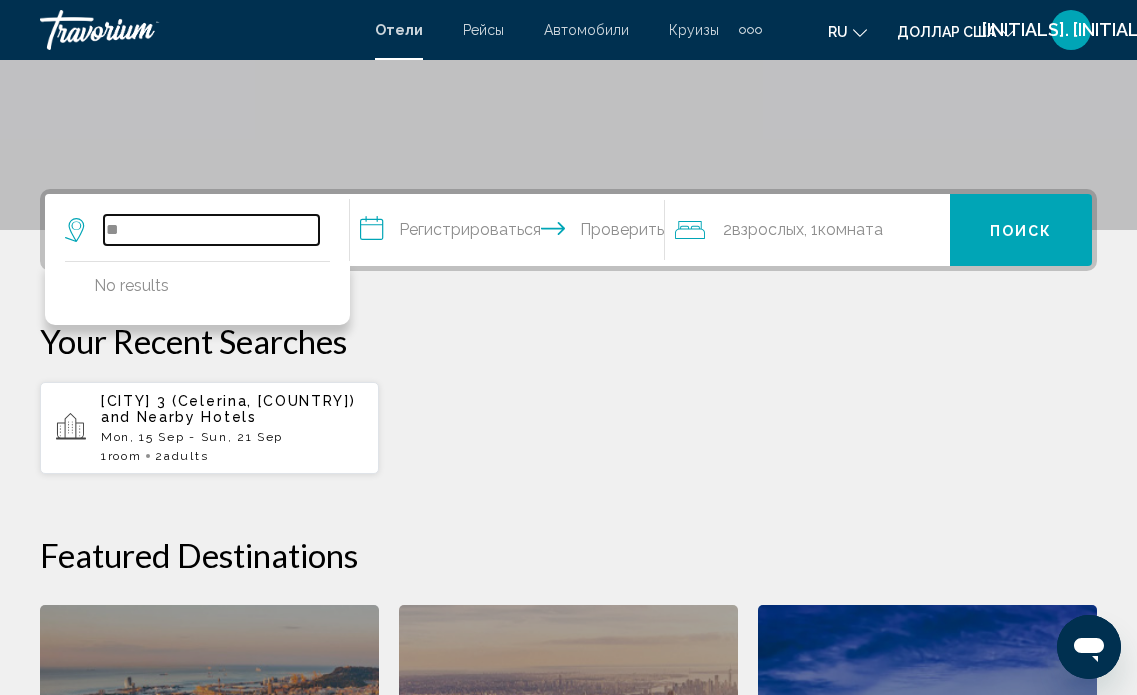 type on "*" 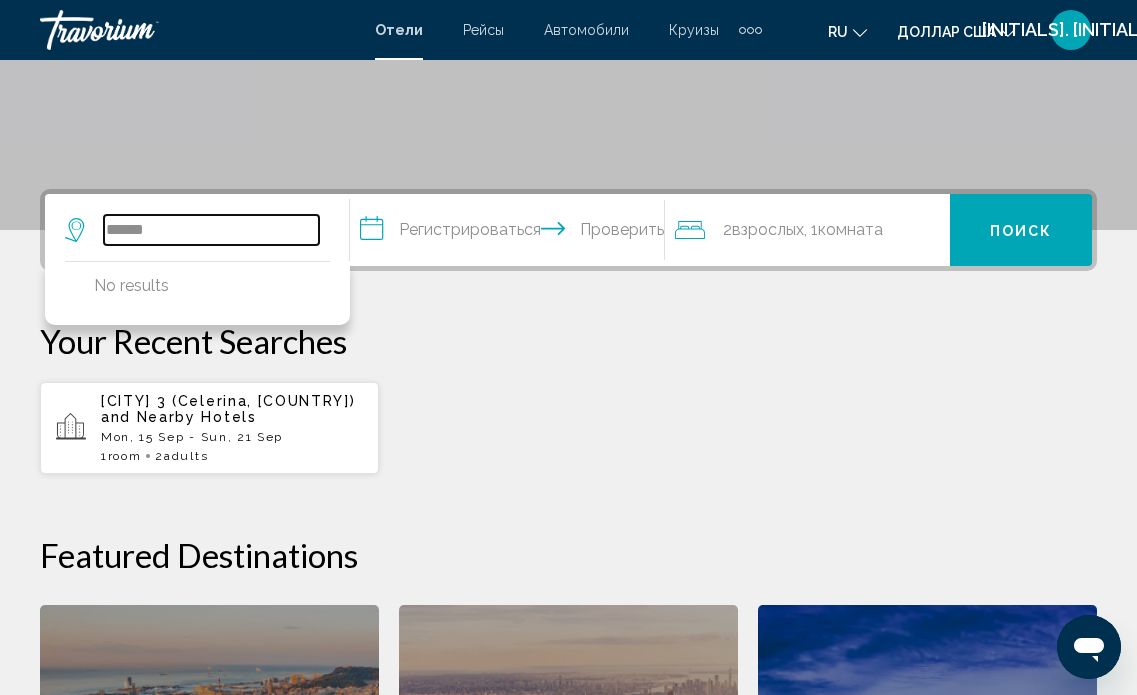 click on "******" at bounding box center [211, 230] 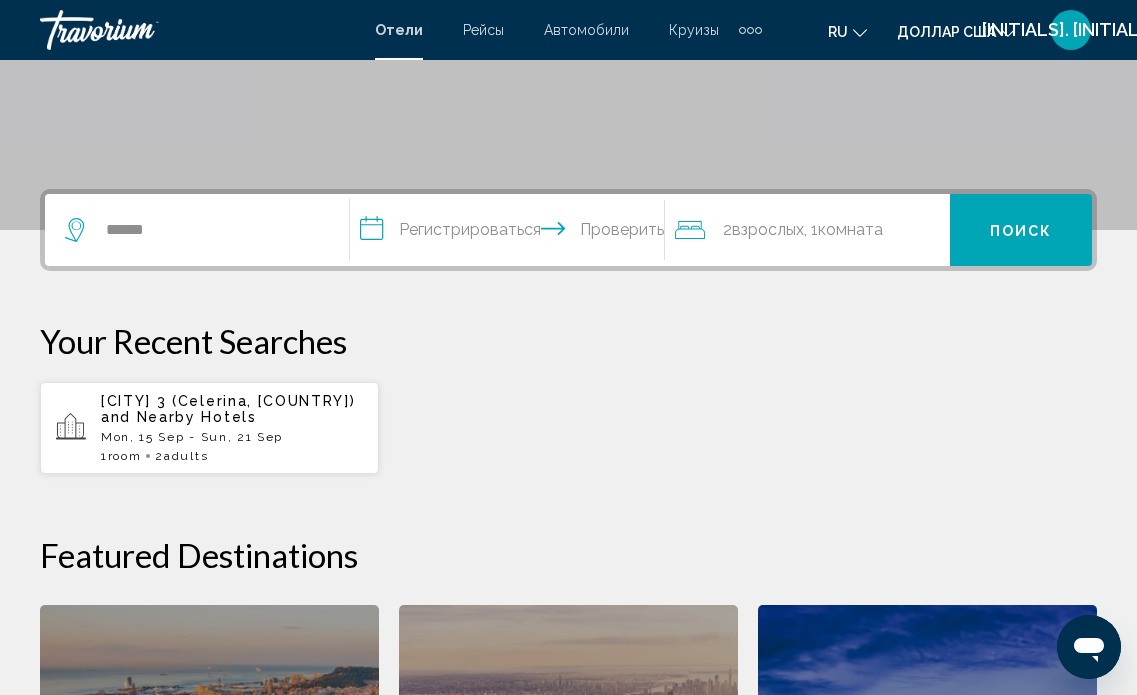 click on "Your Recent Searches" at bounding box center [568, 341] 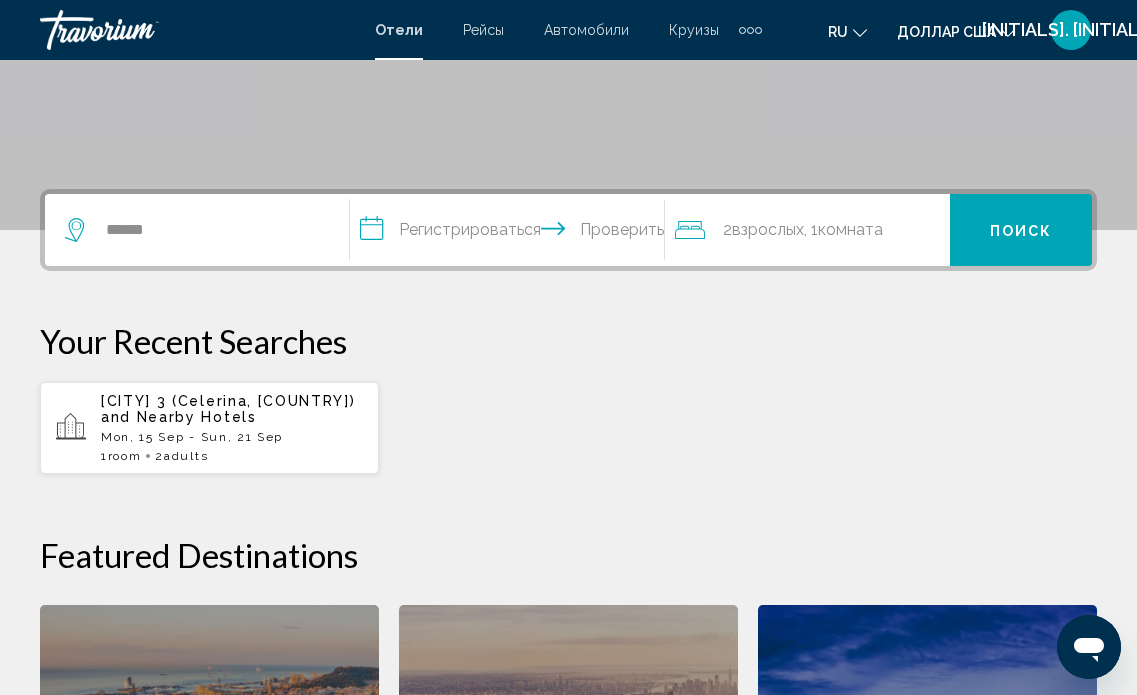 click on "Отели" at bounding box center (399, 30) 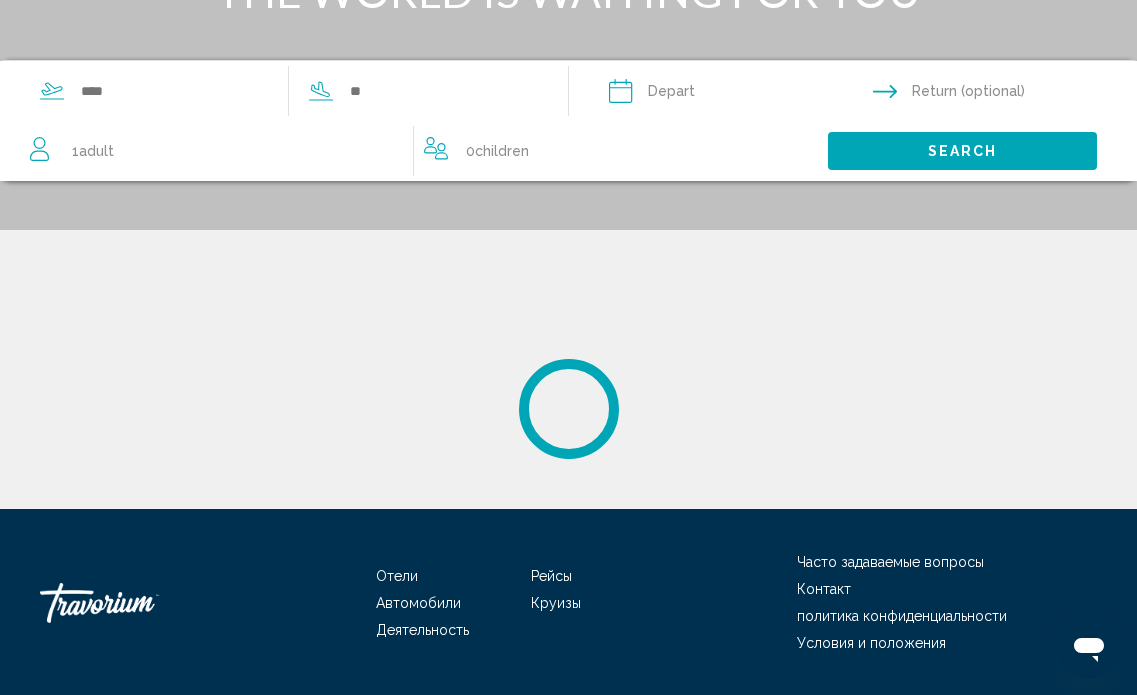 scroll, scrollTop: 0, scrollLeft: 0, axis: both 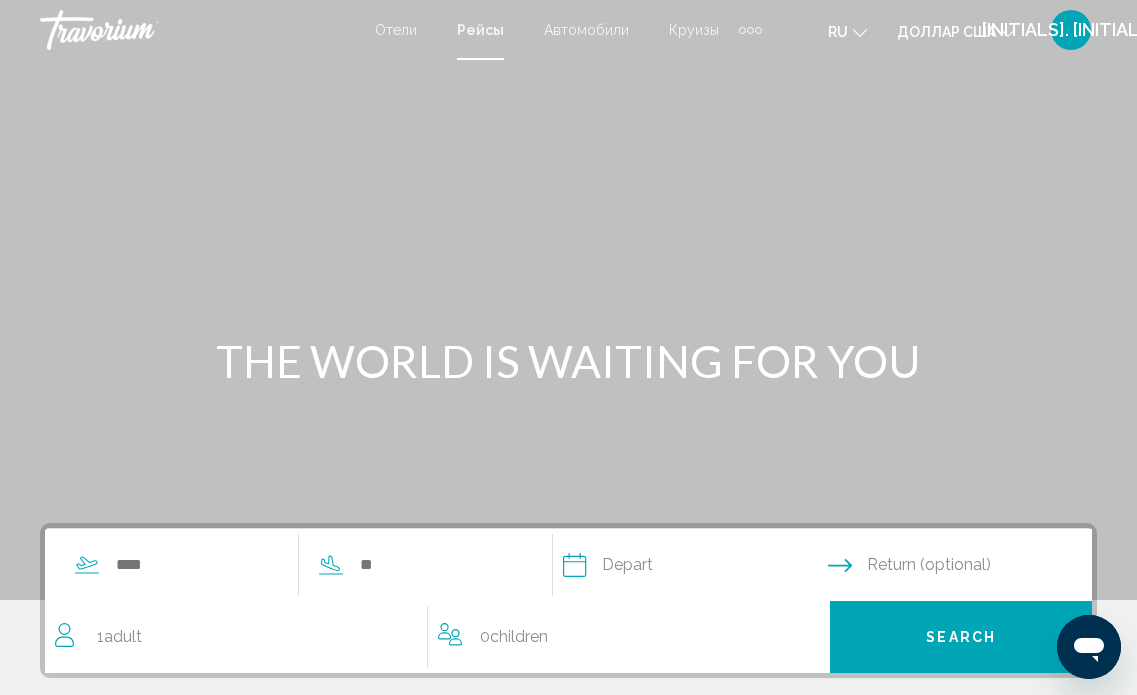 click on "Отели" at bounding box center [396, 30] 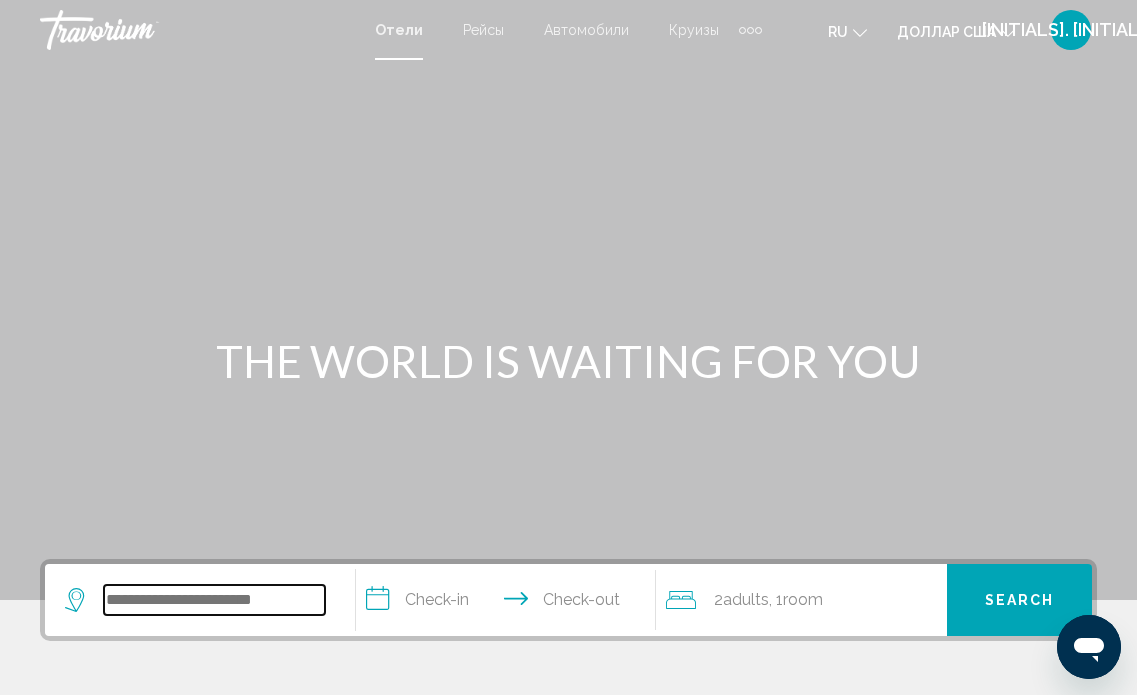 click at bounding box center (214, 600) 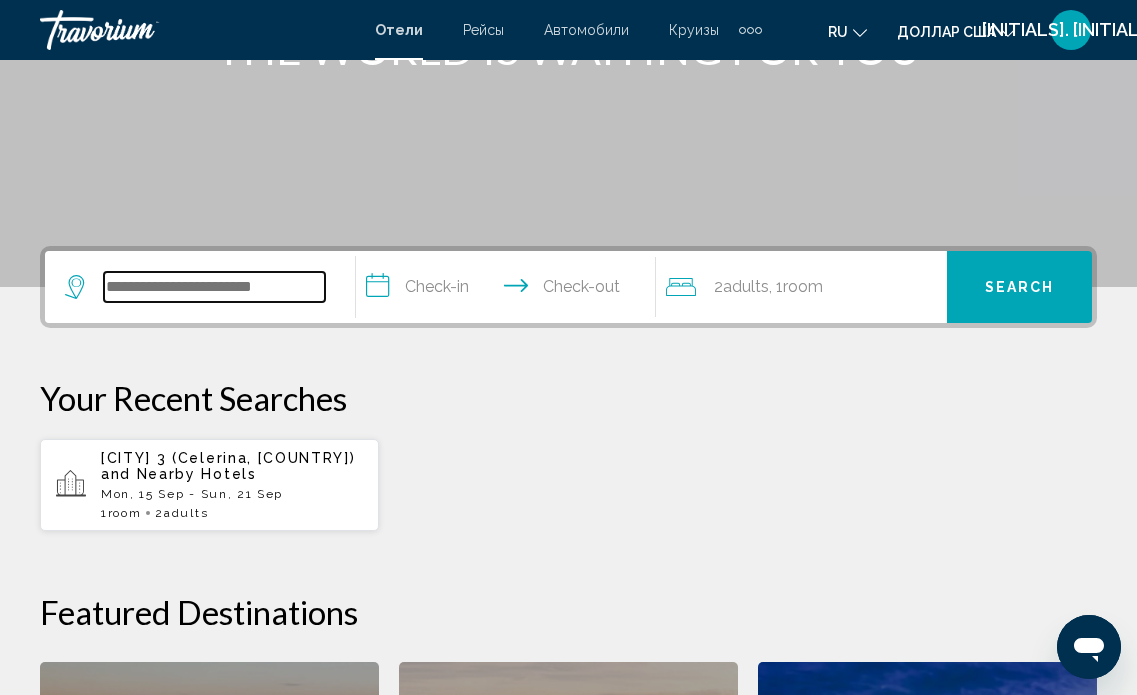 scroll, scrollTop: 370, scrollLeft: 0, axis: vertical 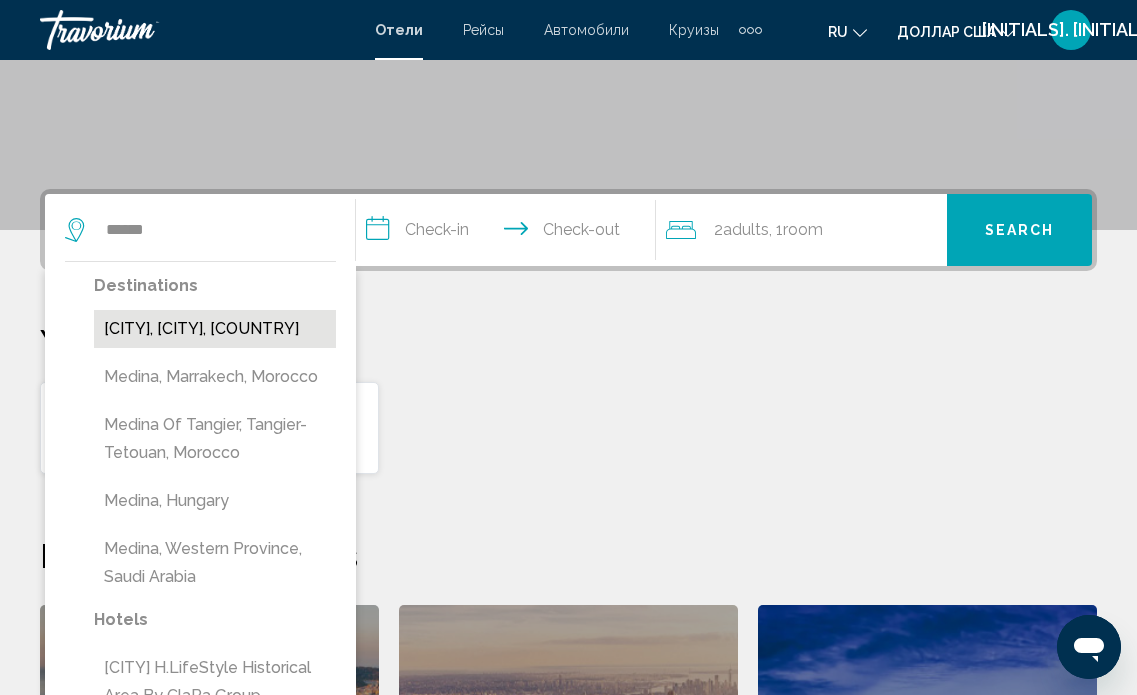 click on "[CITY], [CITY], [COUNTRY]" at bounding box center (215, 329) 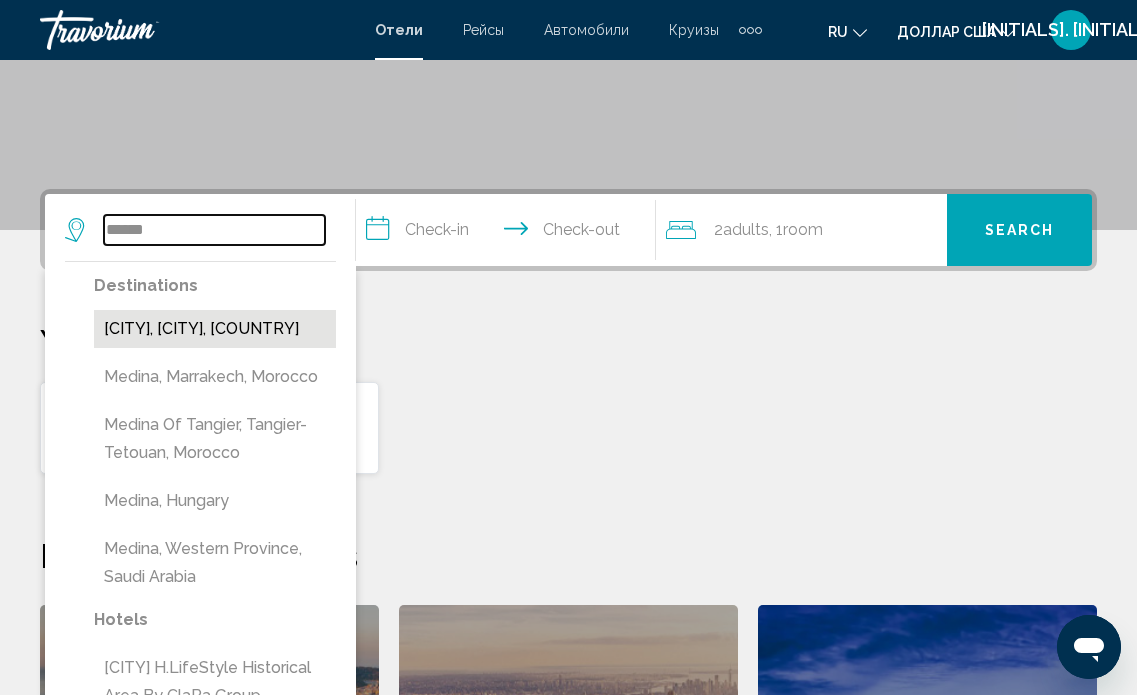 type on "**********" 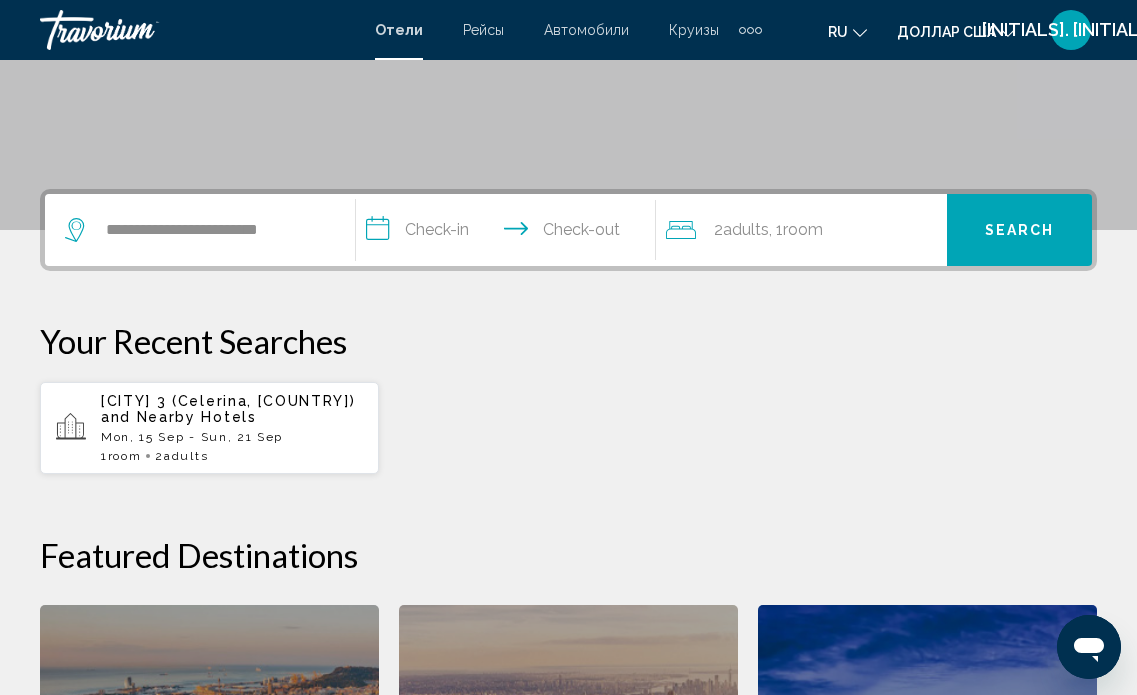 click on "**********" at bounding box center [510, 233] 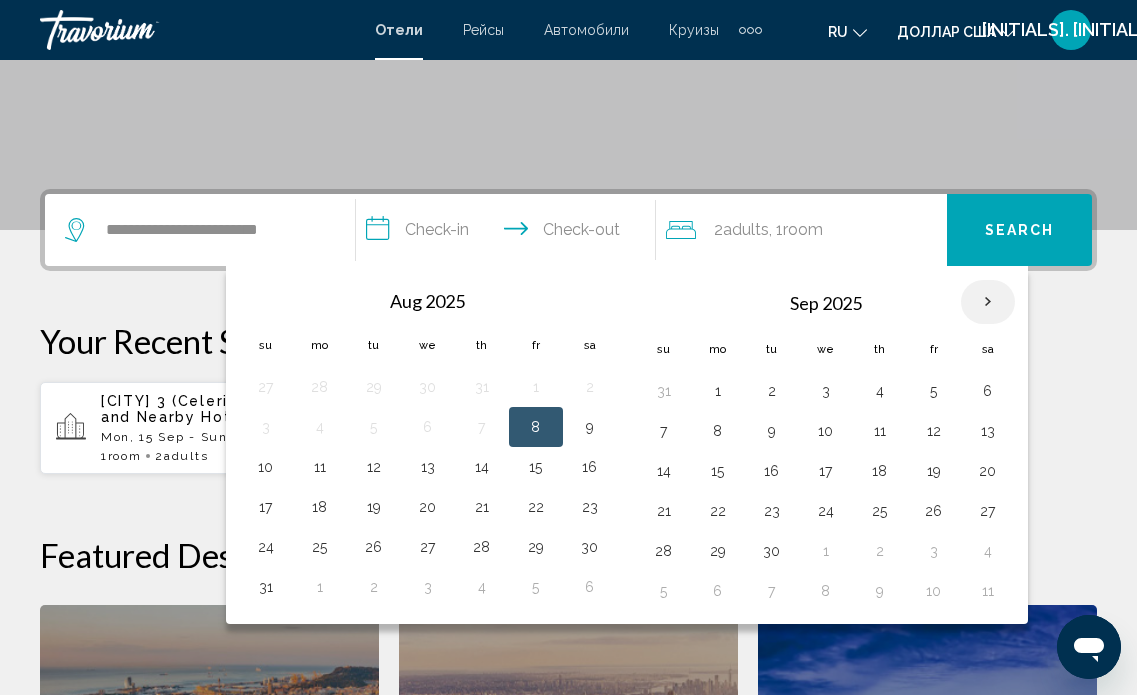 click at bounding box center [988, 302] 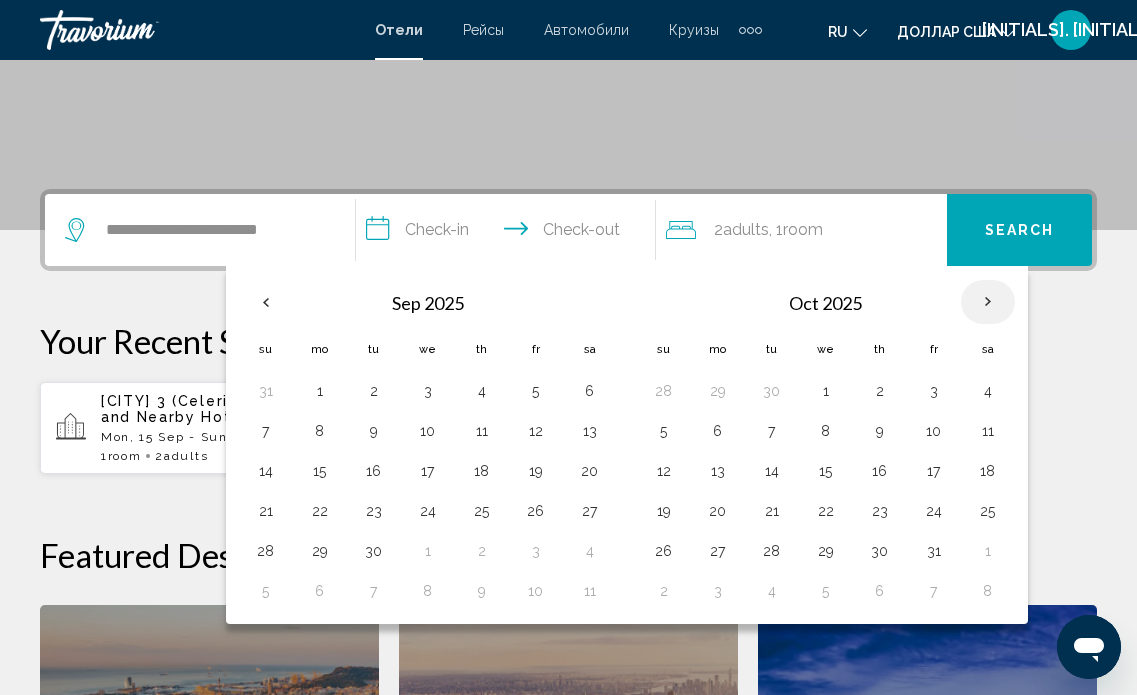 click at bounding box center (988, 302) 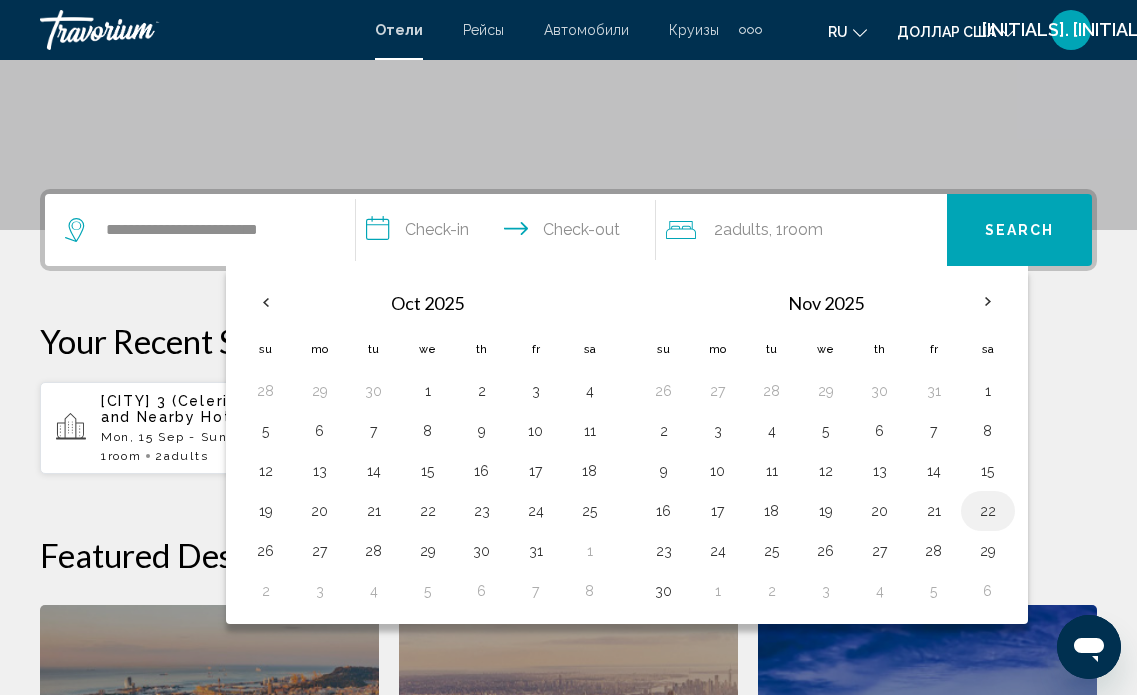 click on "22" at bounding box center (988, 511) 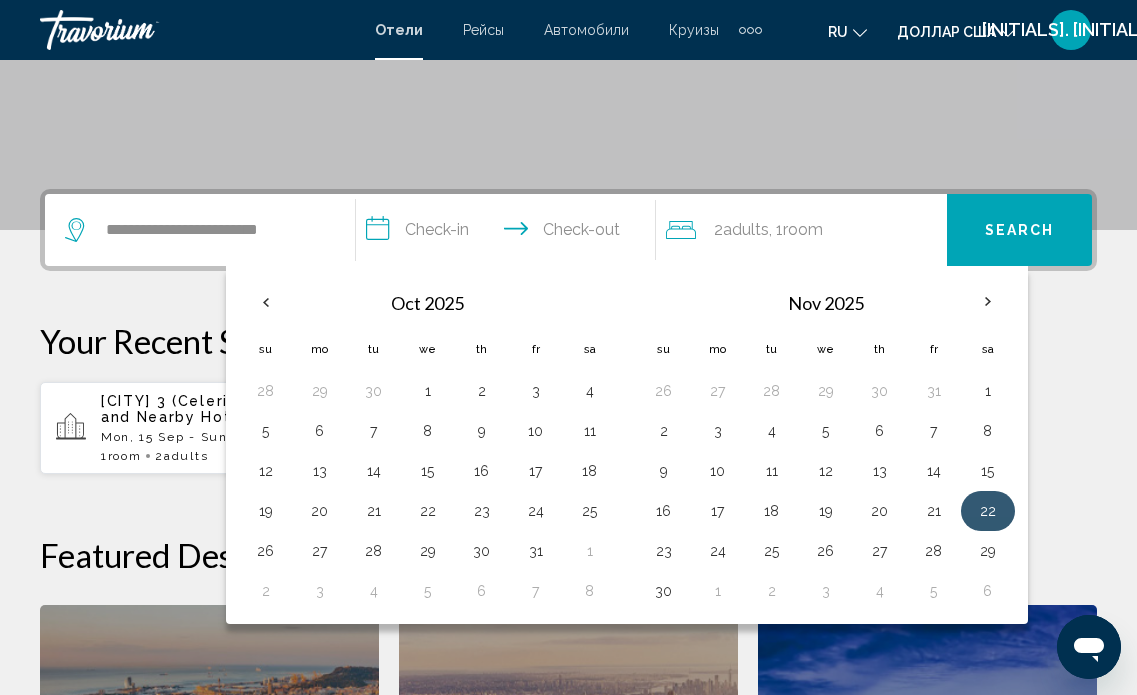 click on "22" at bounding box center (988, 511) 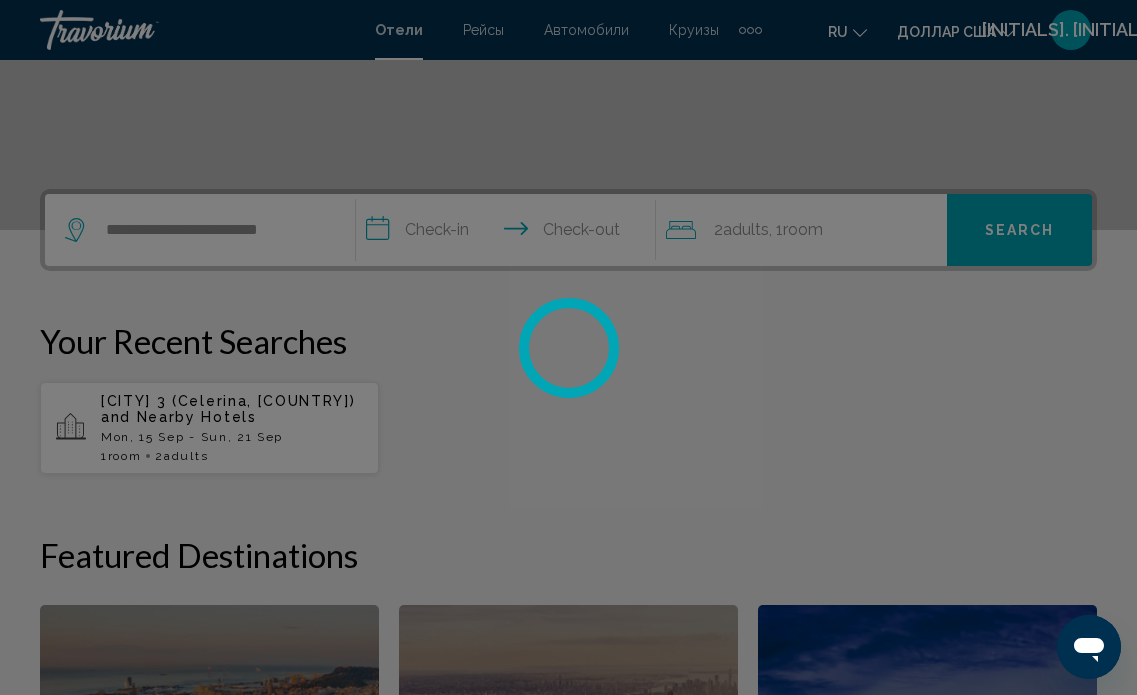 click at bounding box center [568, 347] 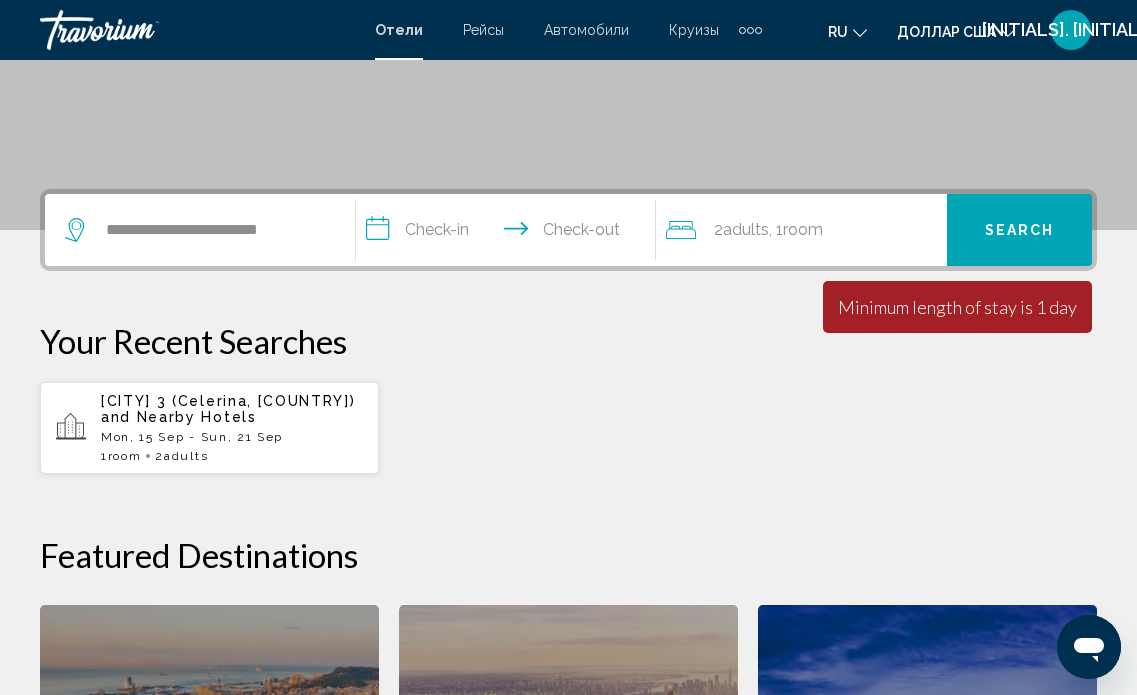 click on "Search" at bounding box center [1020, 231] 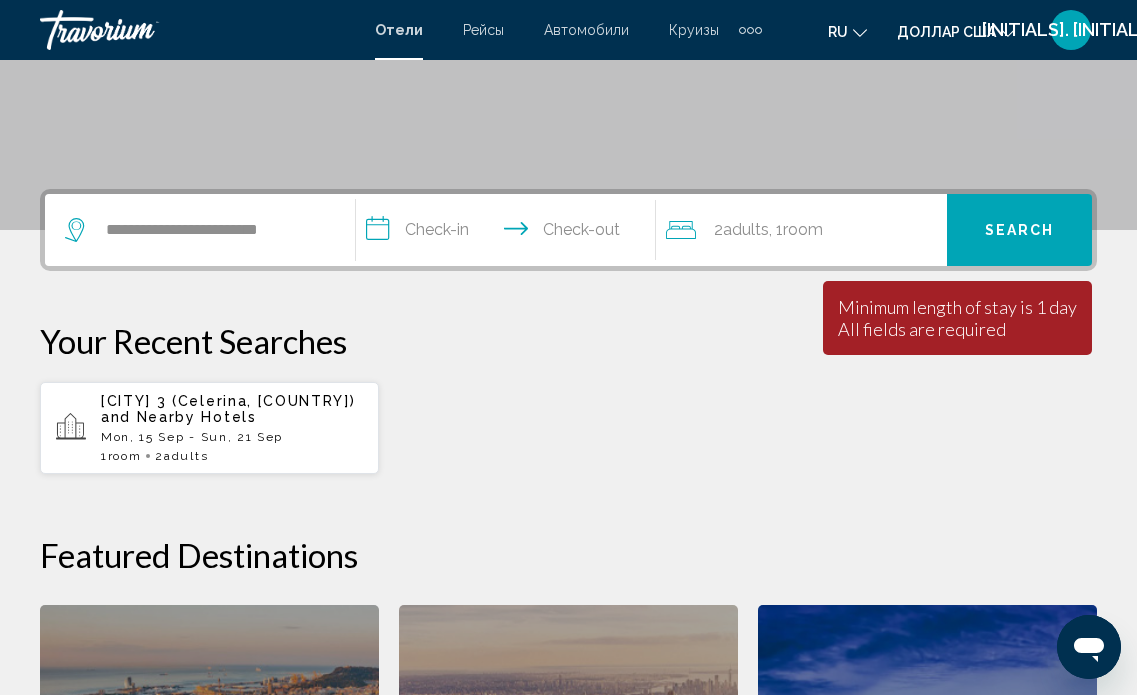 click on "Your Recent Searches" at bounding box center (568, 341) 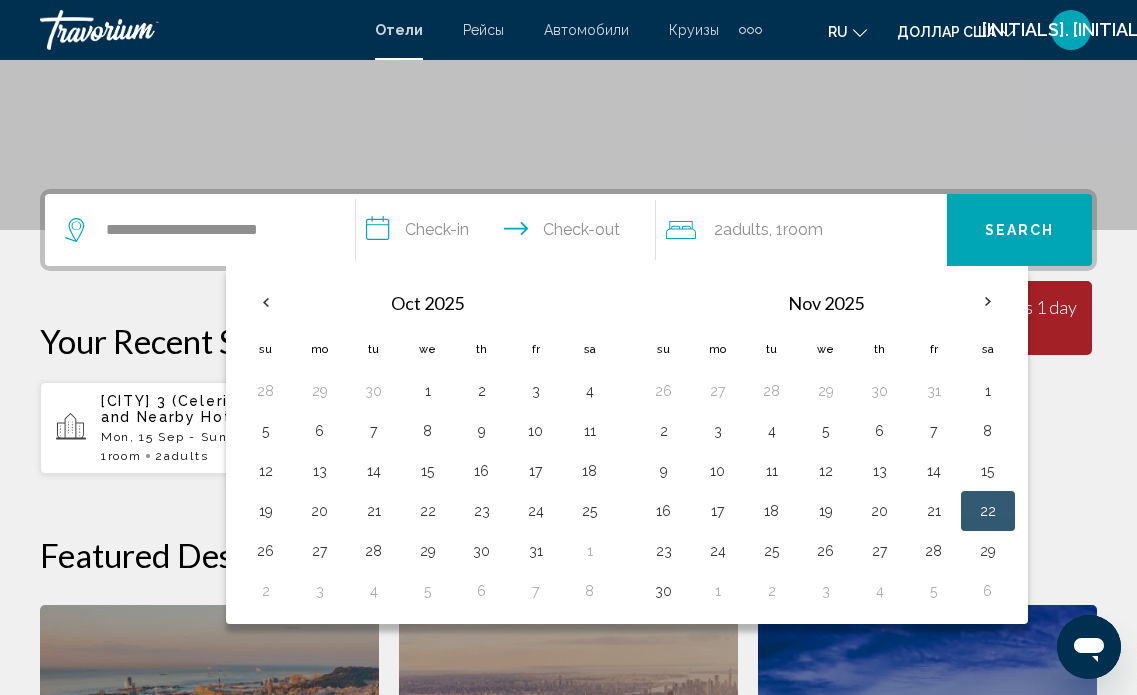 click on "22" at bounding box center (988, 511) 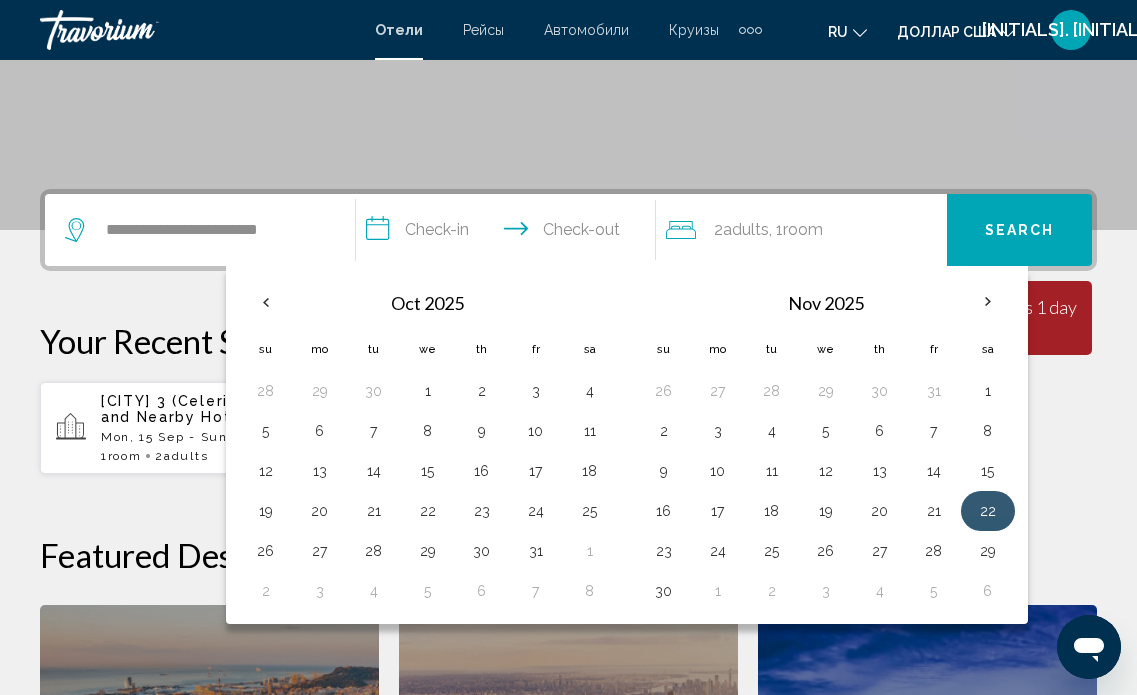 click on "22" at bounding box center [988, 511] 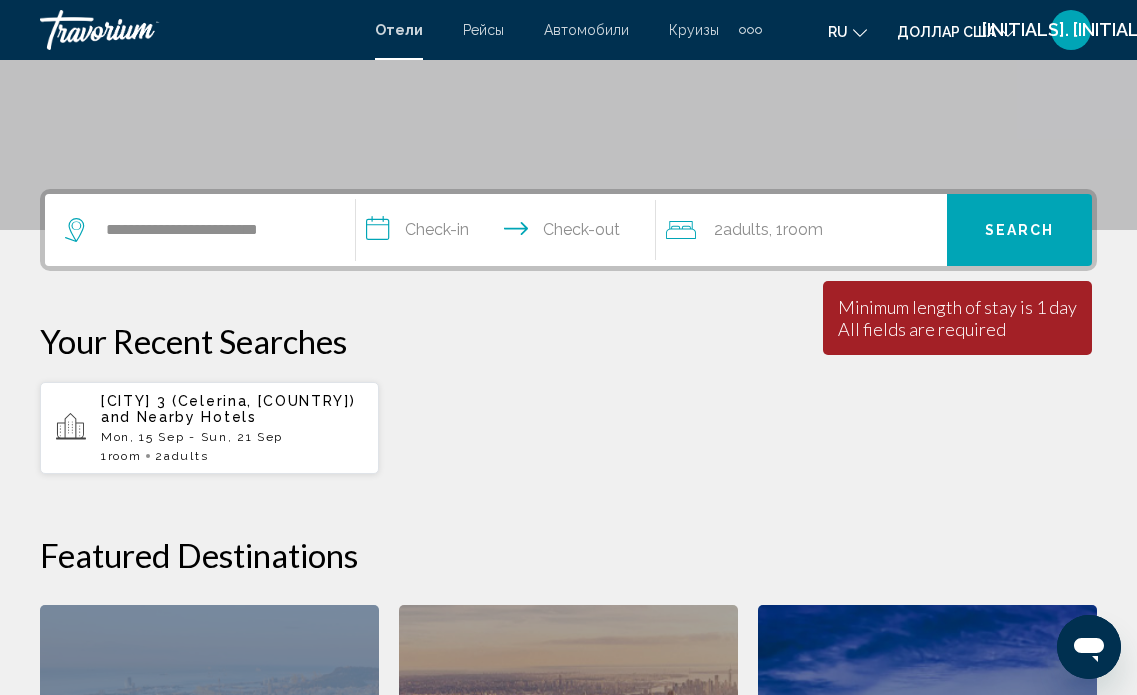 click on "**********" at bounding box center (568, 630) 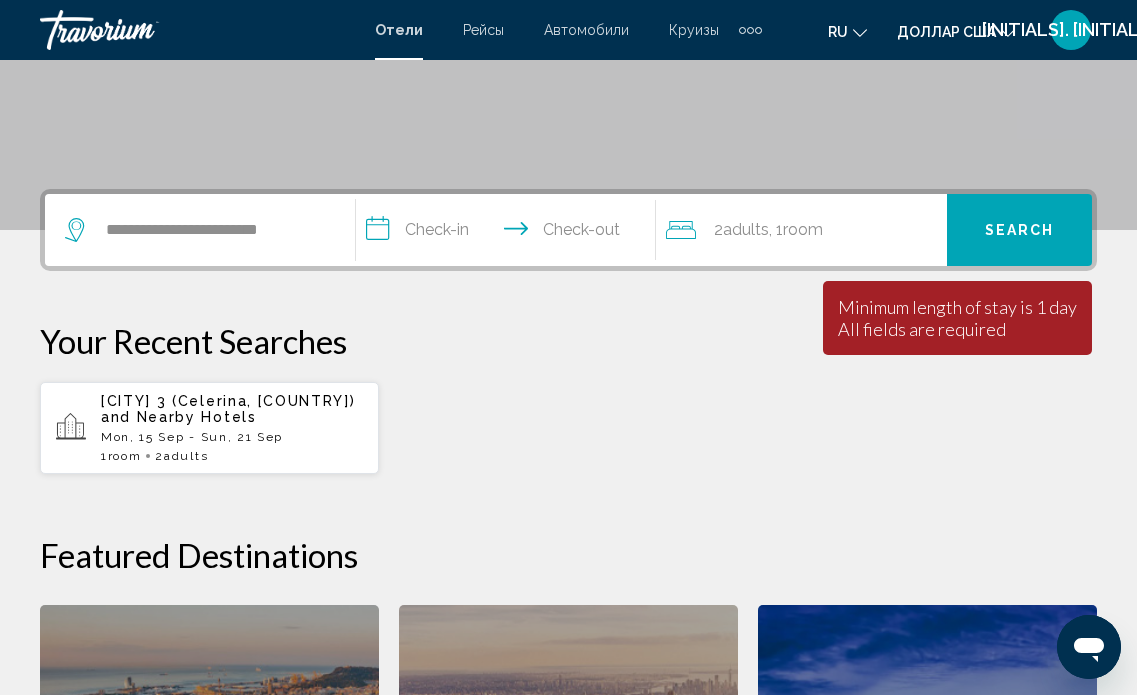 click on "**********" at bounding box center [510, 233] 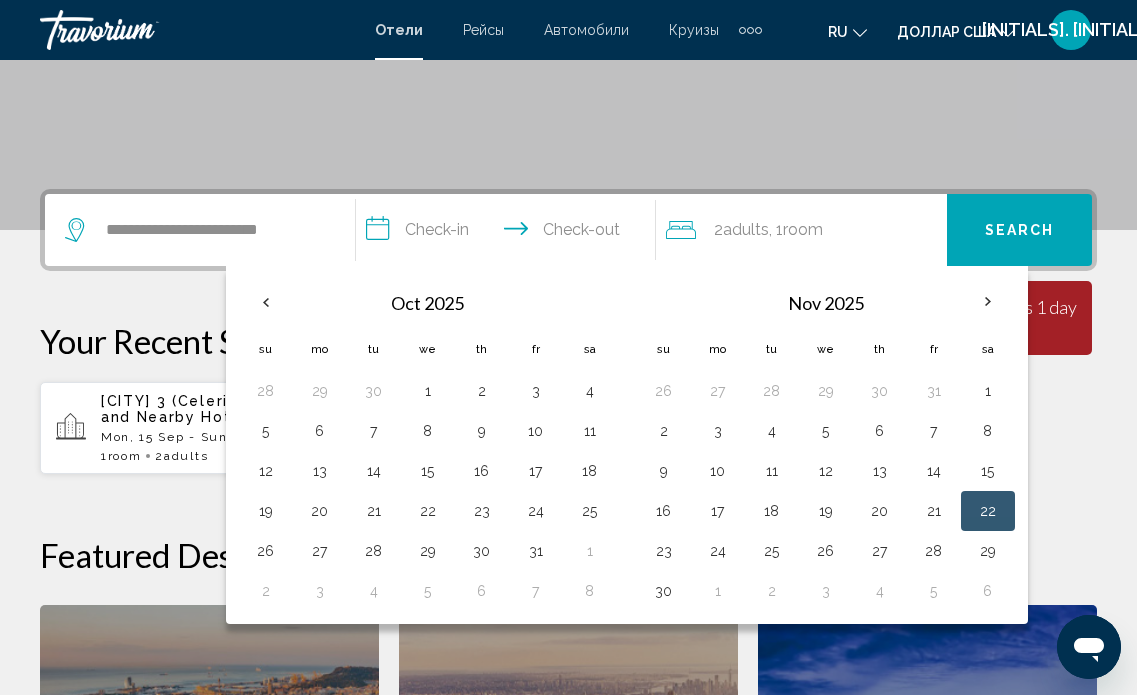 click on "22" at bounding box center [988, 511] 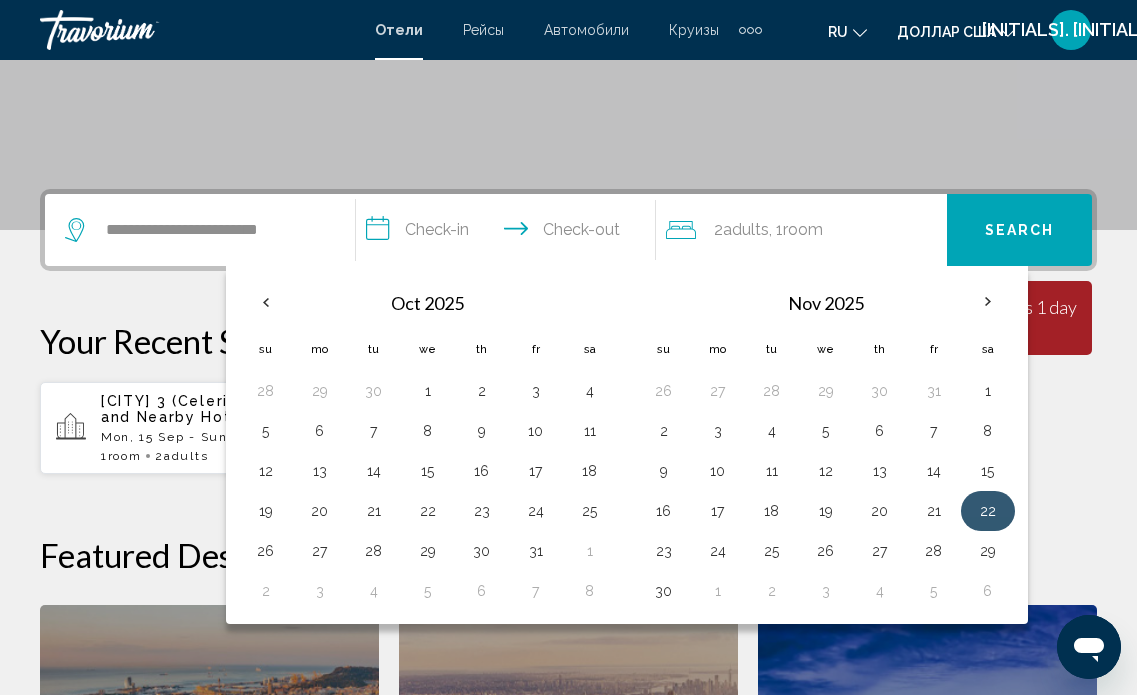click on "22" at bounding box center [988, 511] 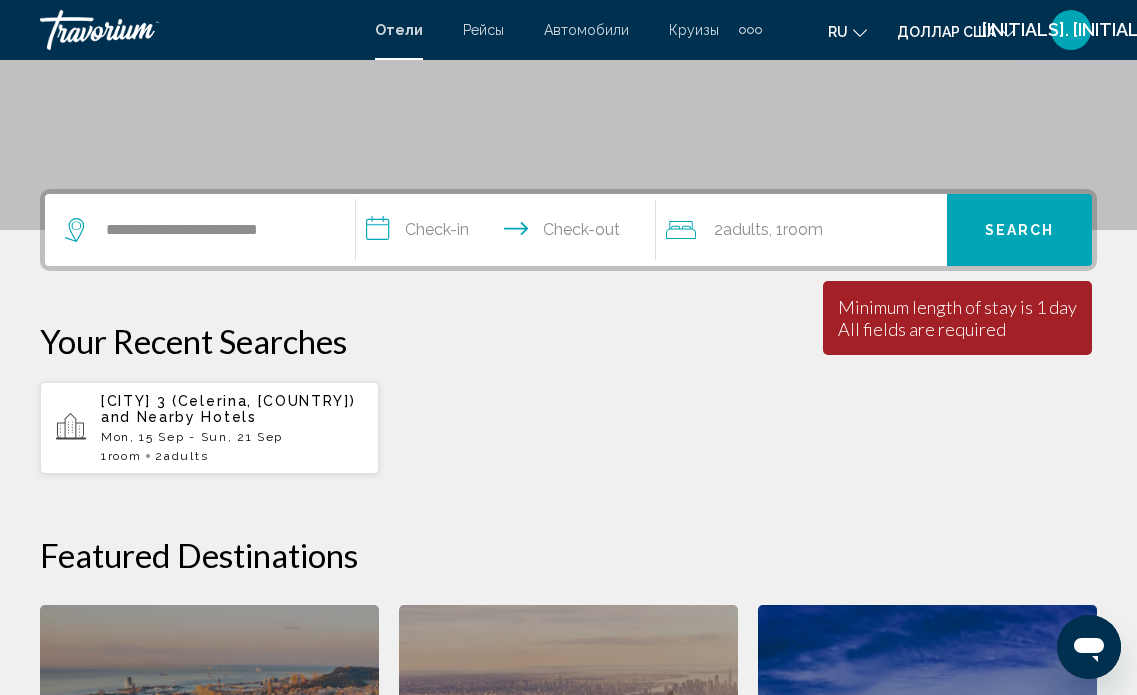 click on "Search" at bounding box center [1020, 231] 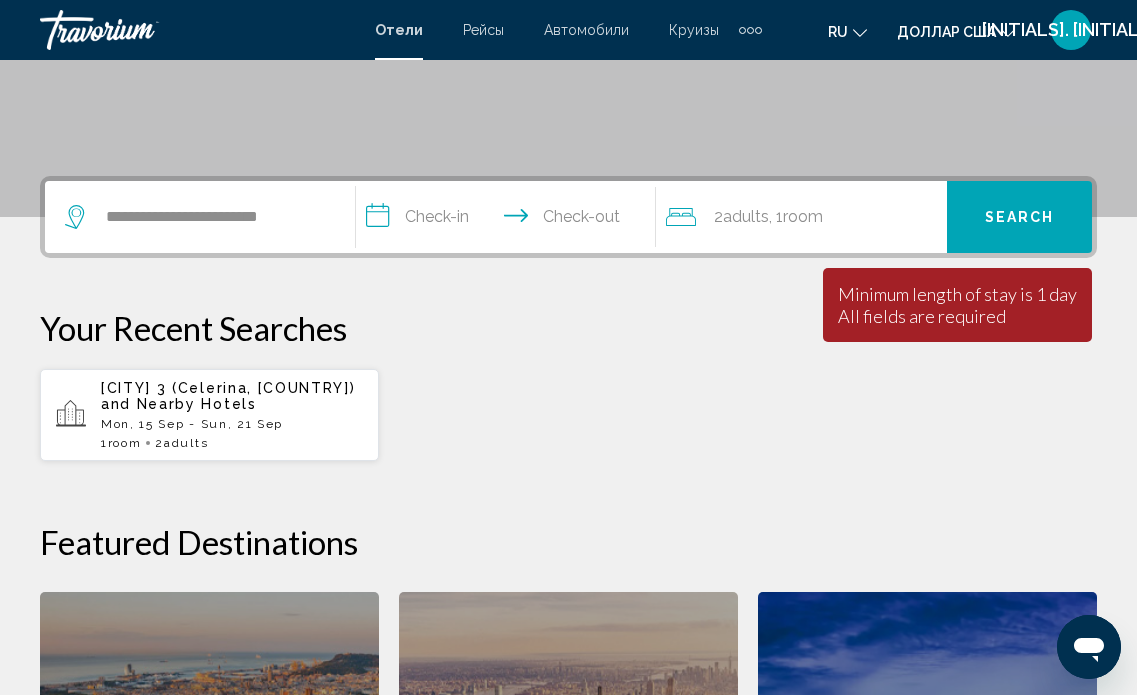 scroll, scrollTop: 200, scrollLeft: 0, axis: vertical 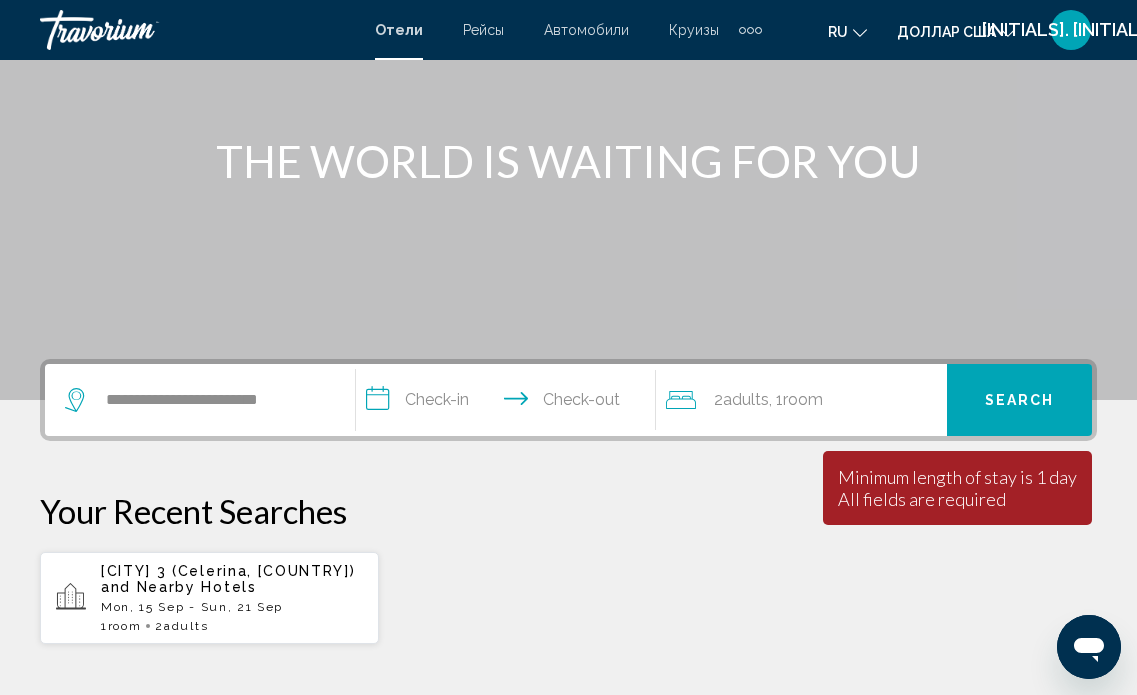 click on "**********" at bounding box center (510, 403) 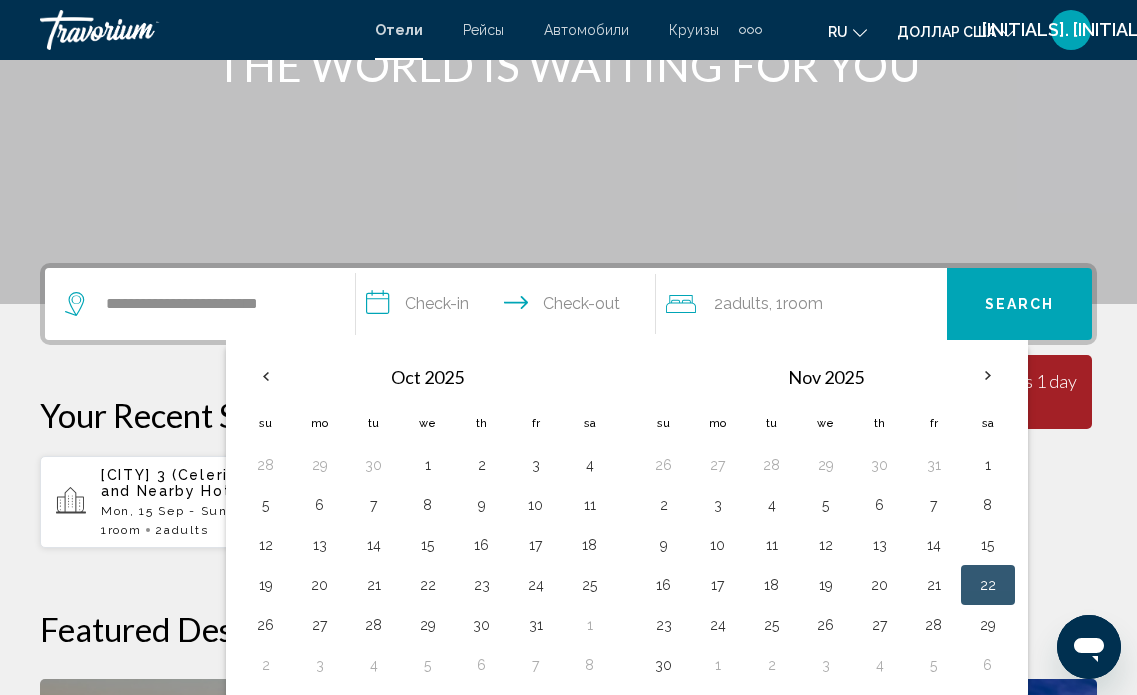 scroll, scrollTop: 370, scrollLeft: 0, axis: vertical 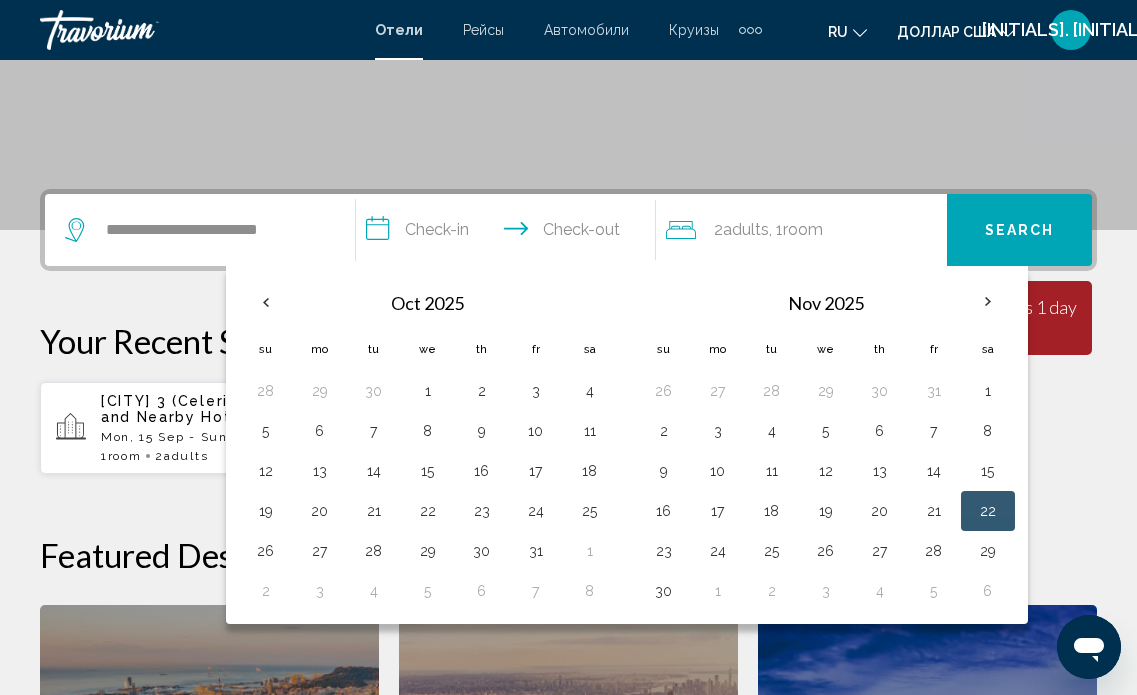 click on "22" at bounding box center (988, 511) 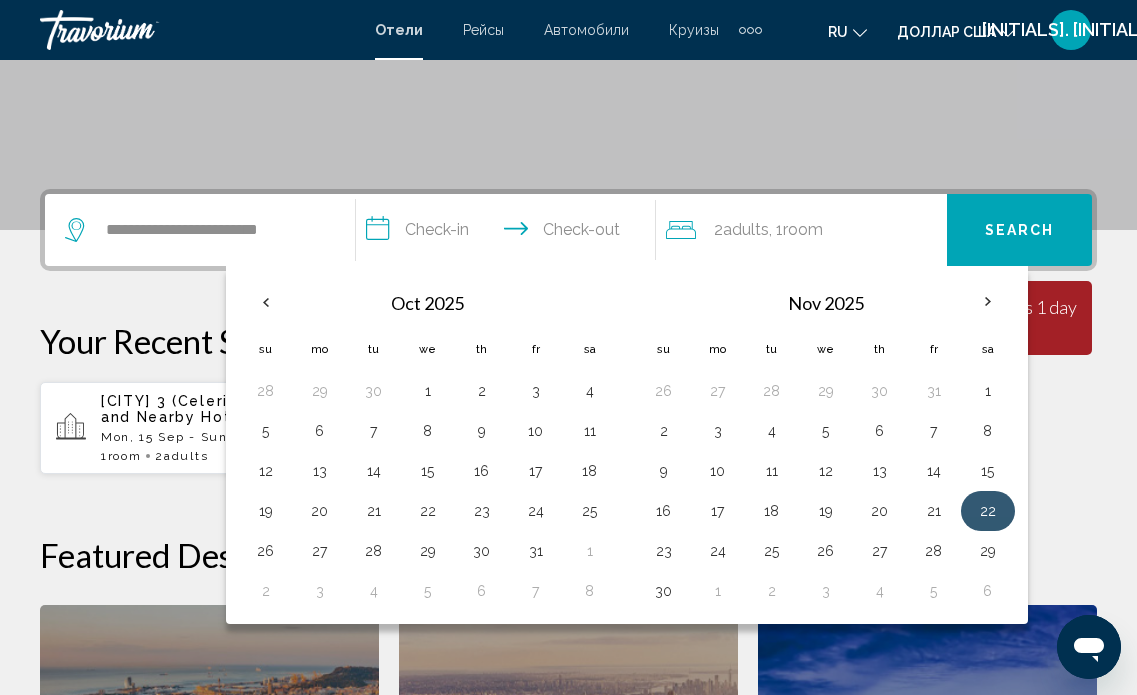 click on "22" at bounding box center (988, 511) 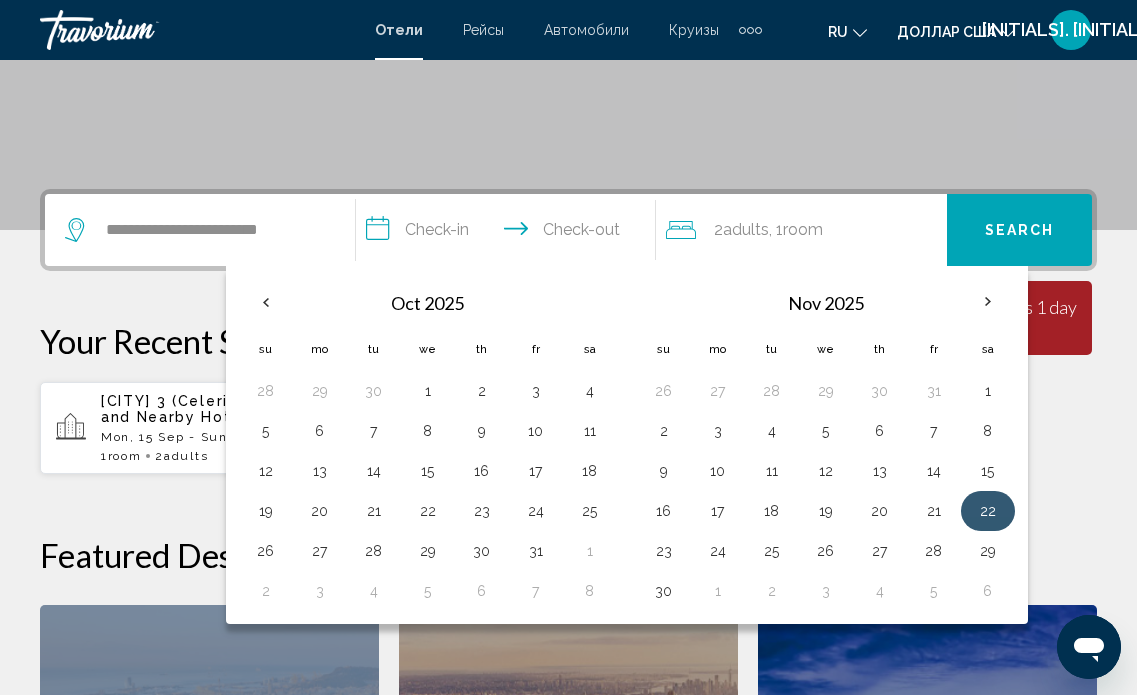 click on "**********" at bounding box center (568, 630) 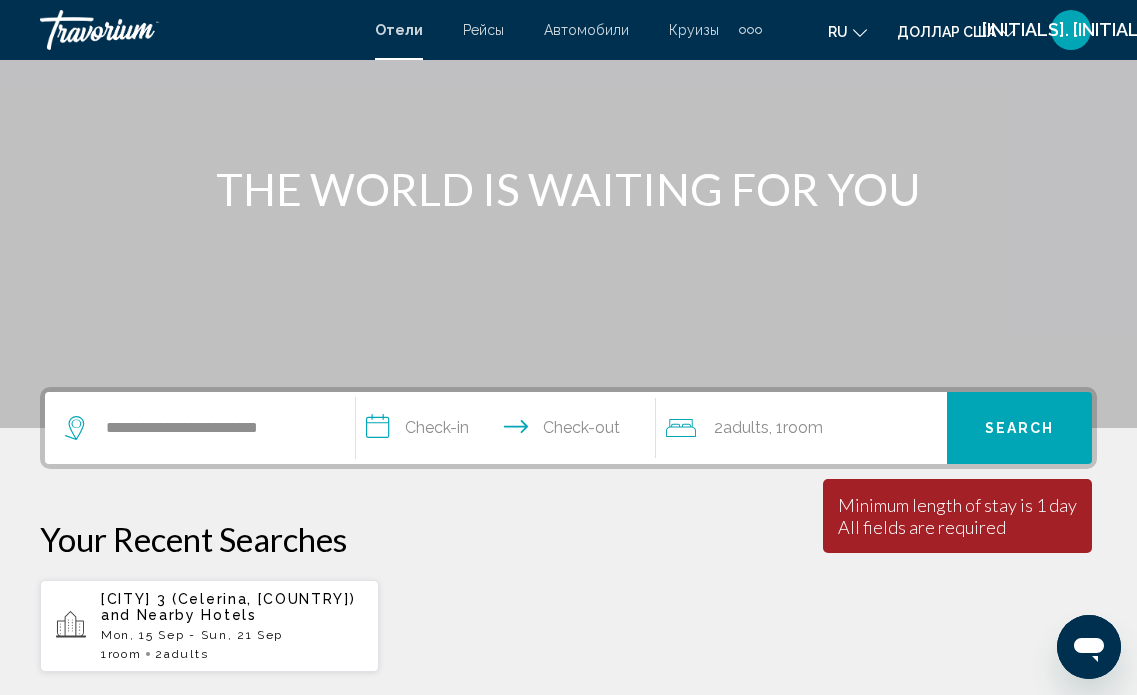 scroll, scrollTop: 170, scrollLeft: 0, axis: vertical 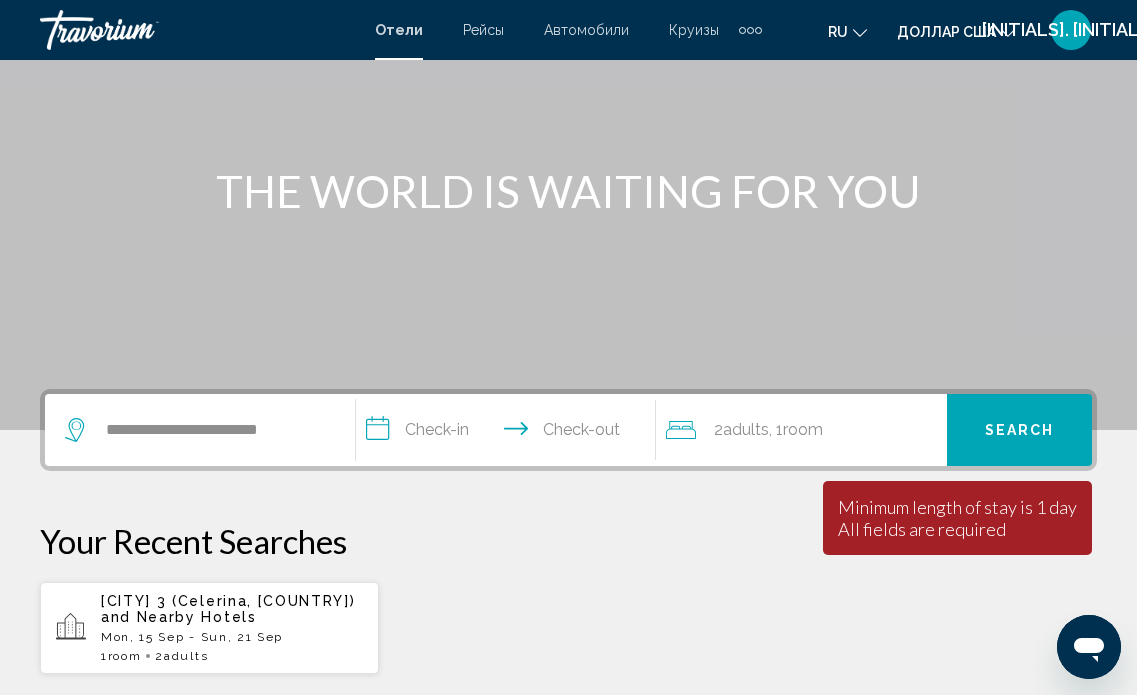 click on "**********" at bounding box center [510, 433] 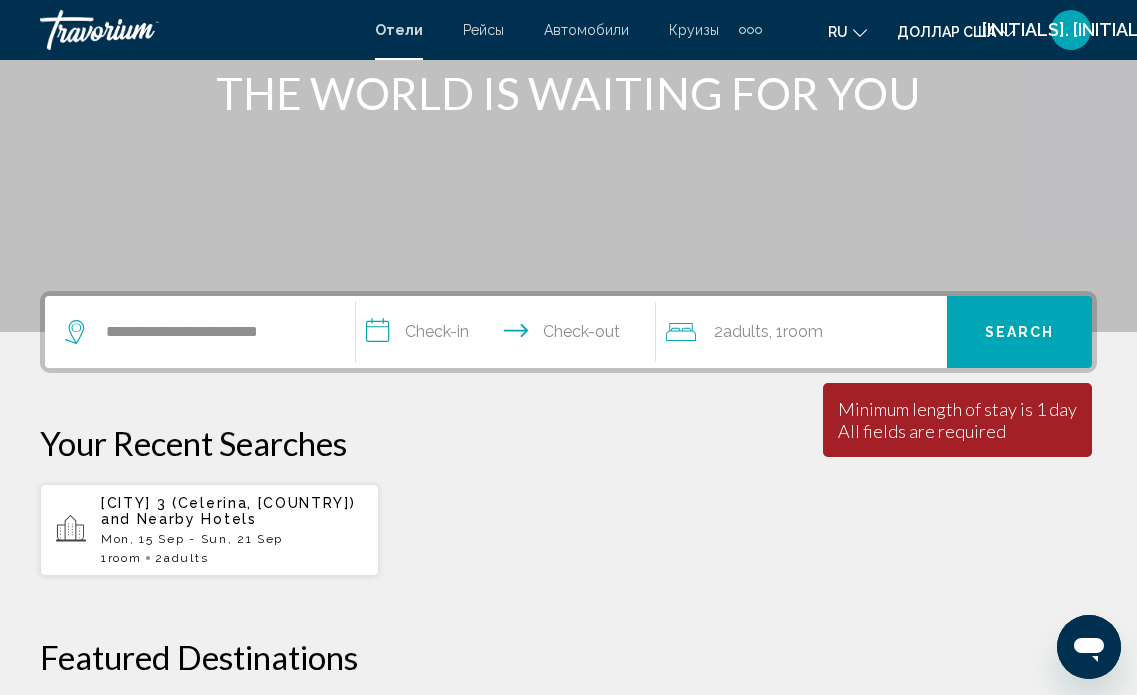 scroll, scrollTop: 370, scrollLeft: 0, axis: vertical 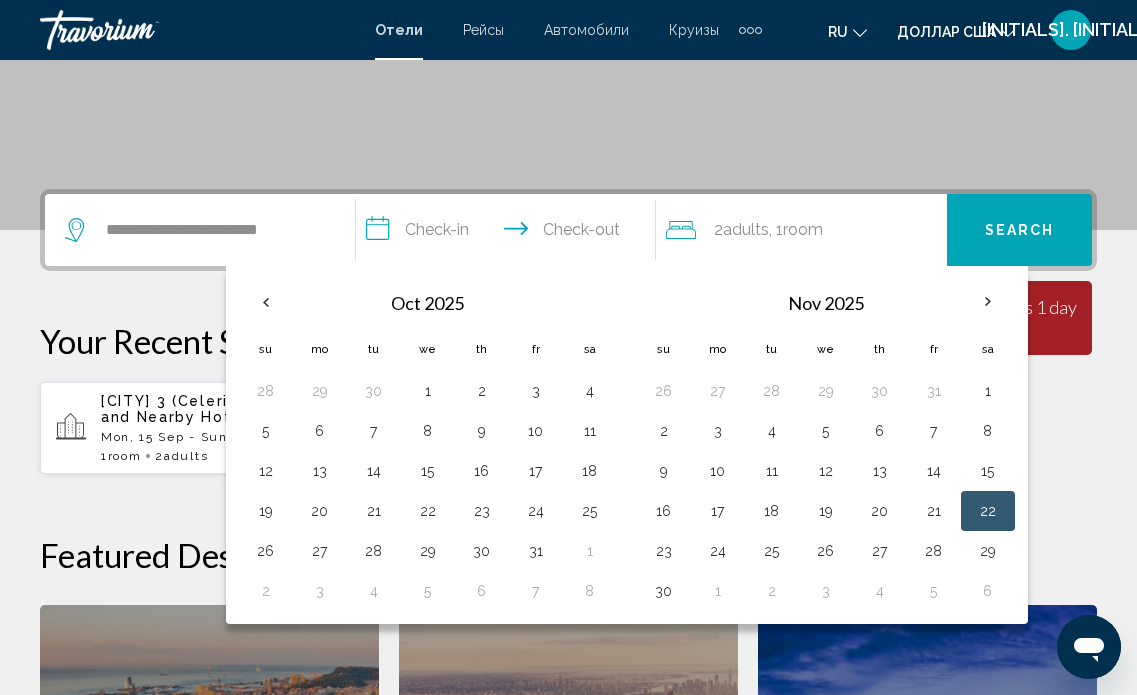 click on "22" at bounding box center [988, 511] 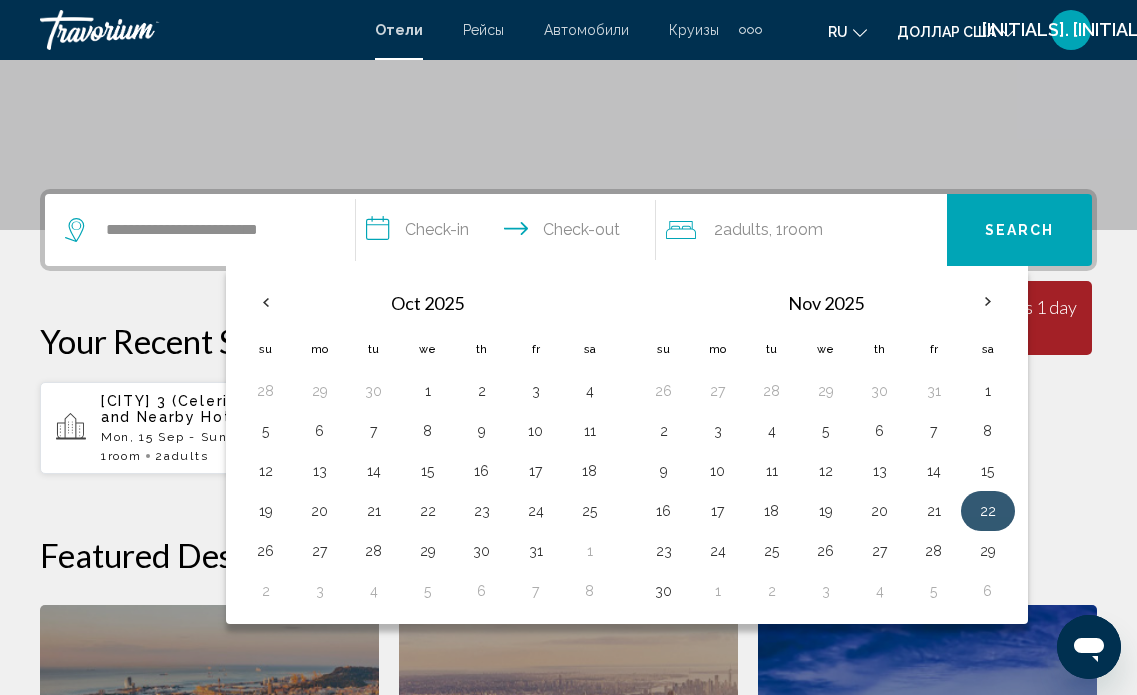 click on "22" at bounding box center (988, 511) 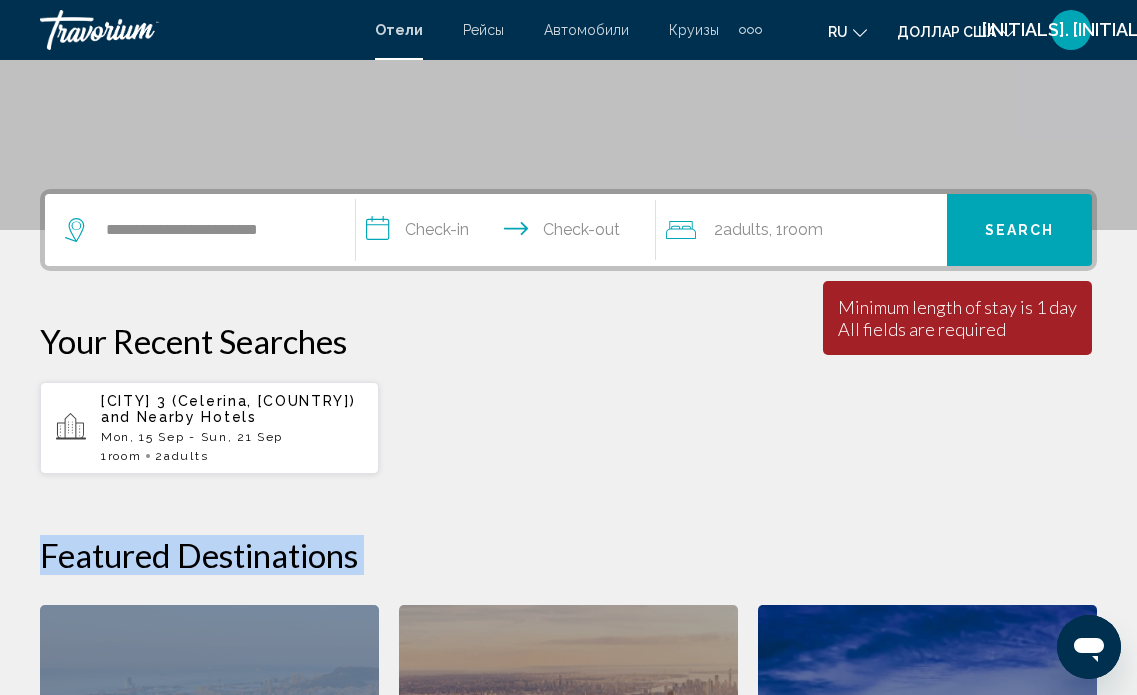 click on "**********" at bounding box center [568, 630] 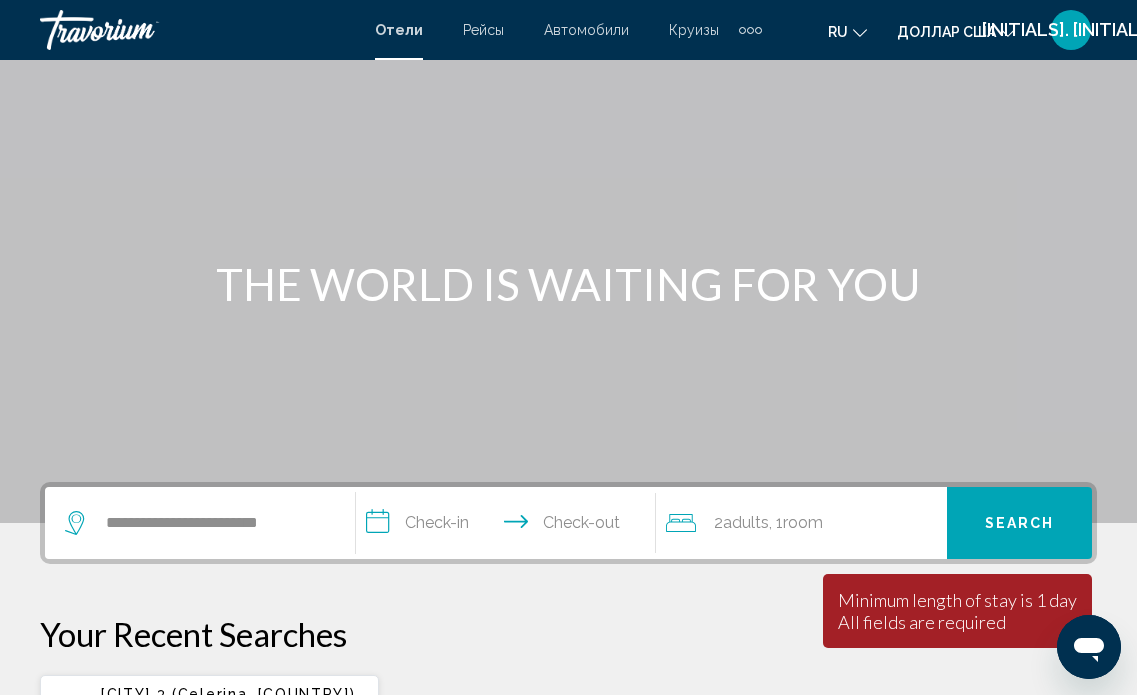 scroll, scrollTop: 70, scrollLeft: 0, axis: vertical 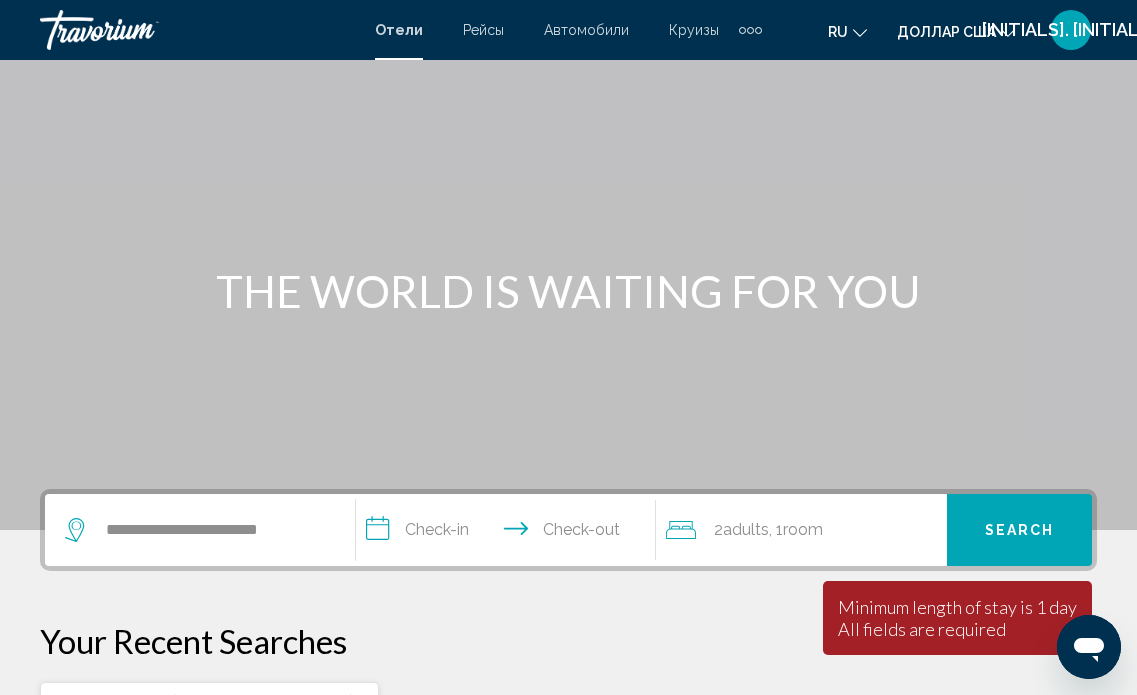 click on "Adults" 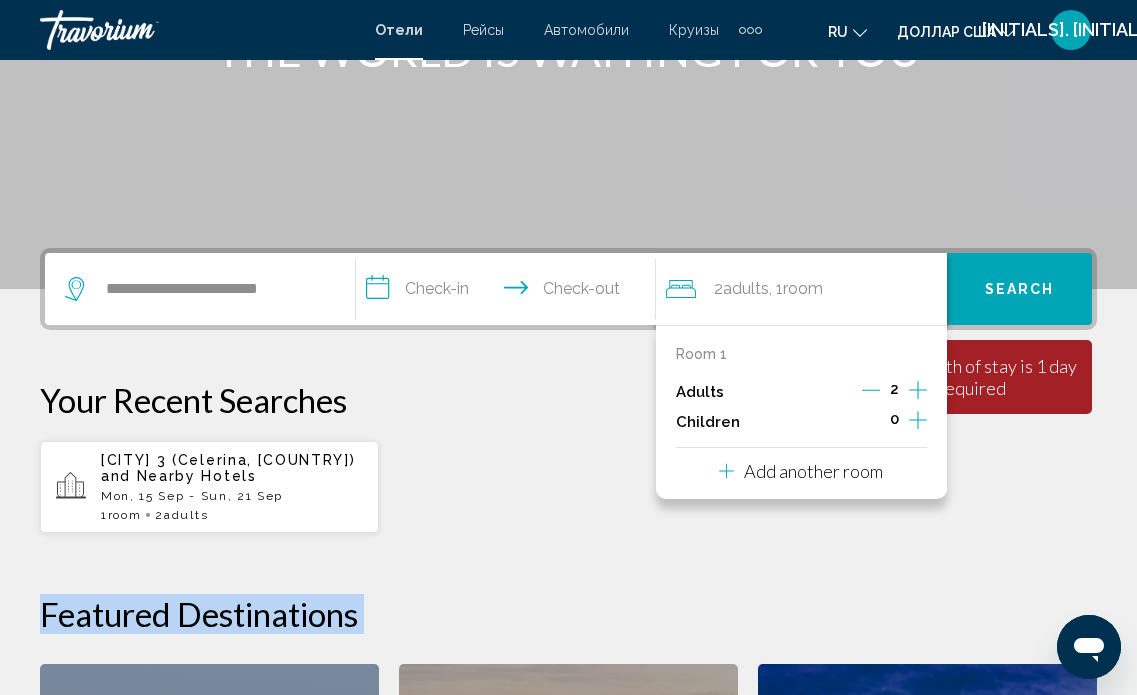 scroll, scrollTop: 370, scrollLeft: 0, axis: vertical 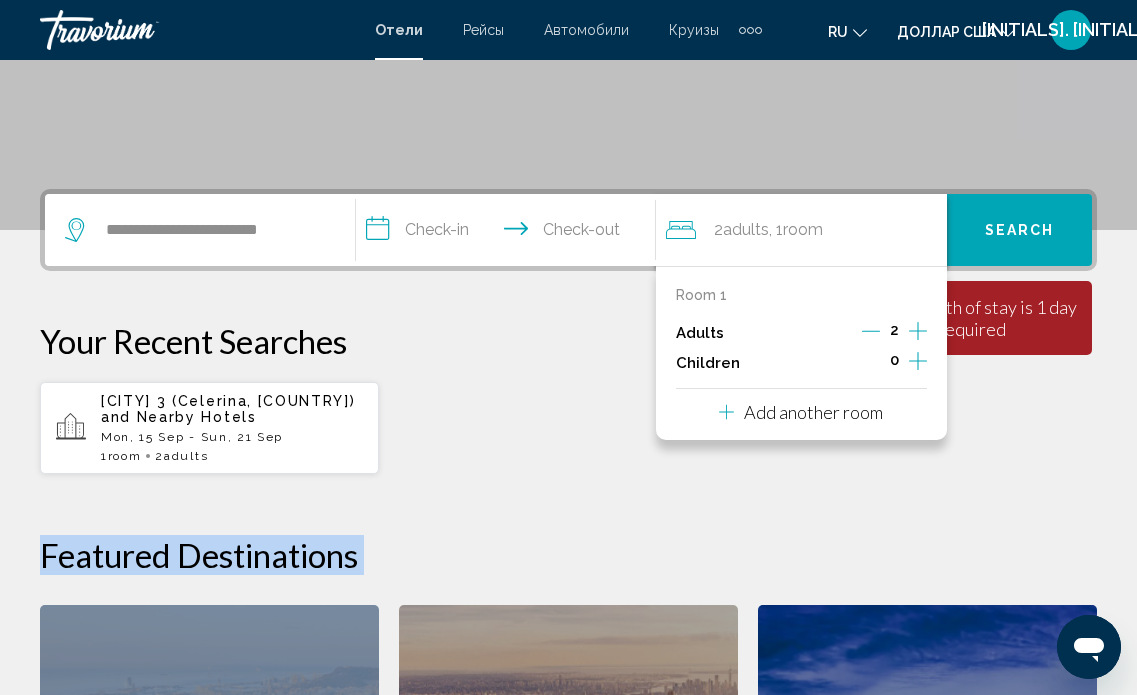 click 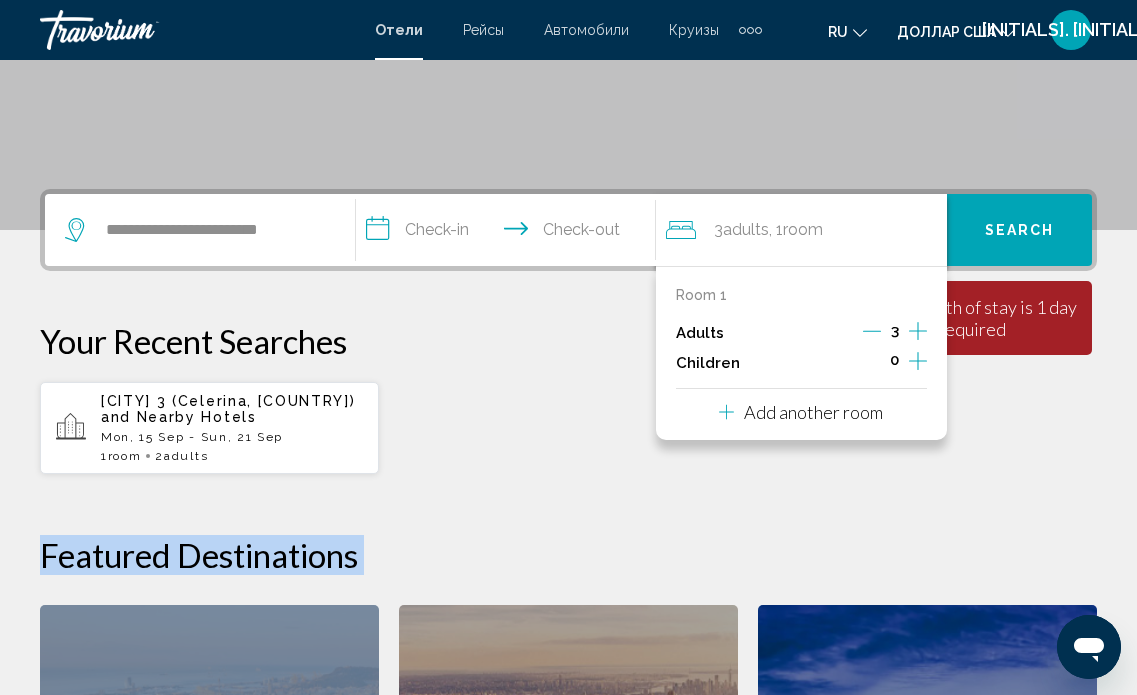 click 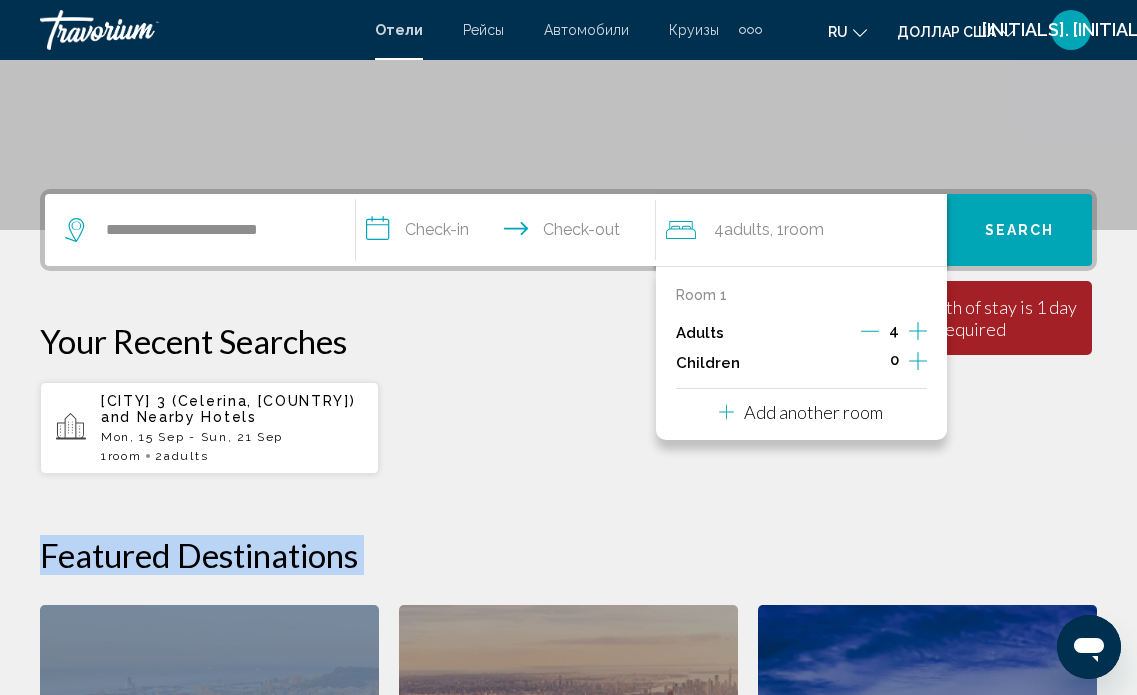 click on "Add another room" at bounding box center [813, 412] 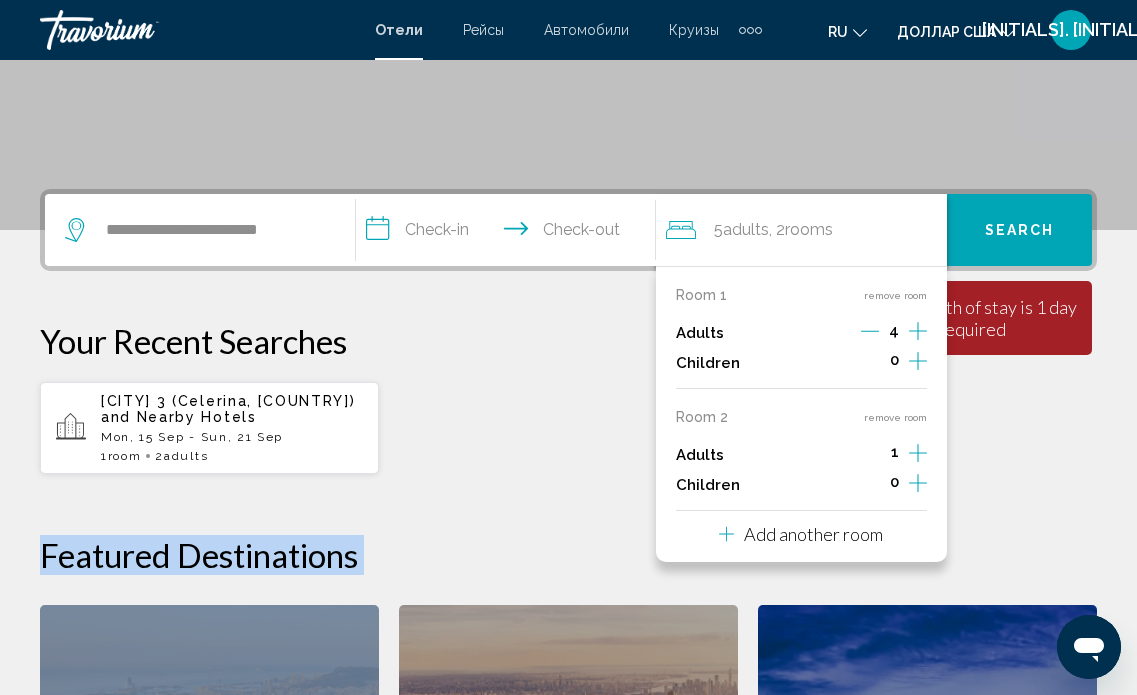 click 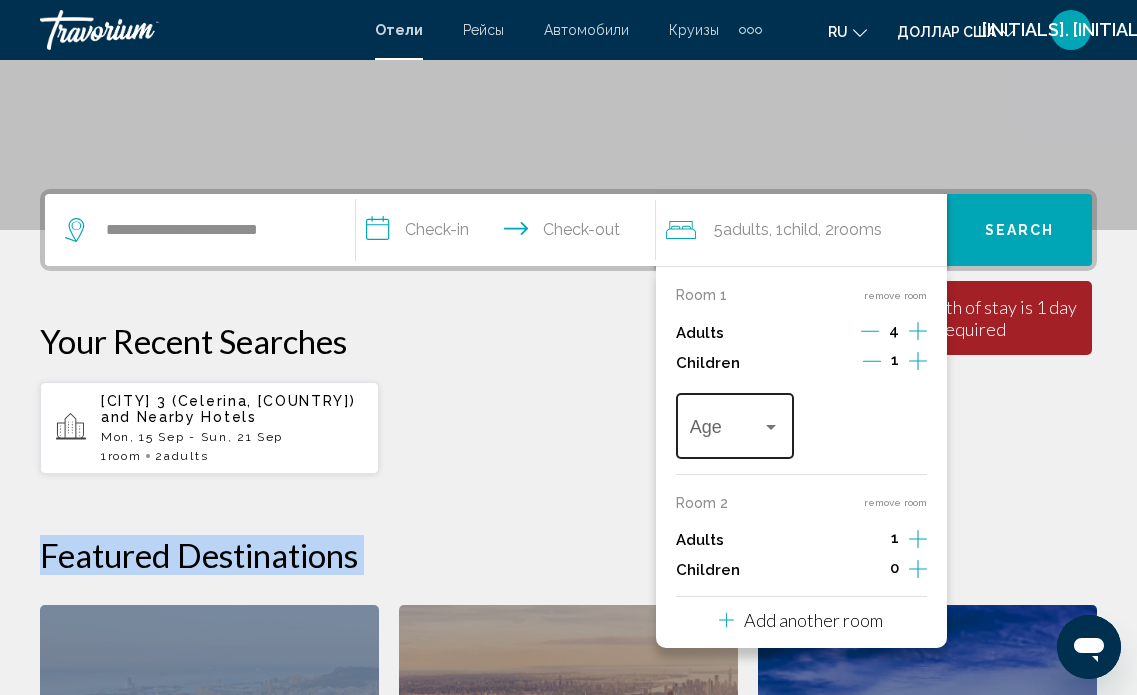 click at bounding box center (771, 427) 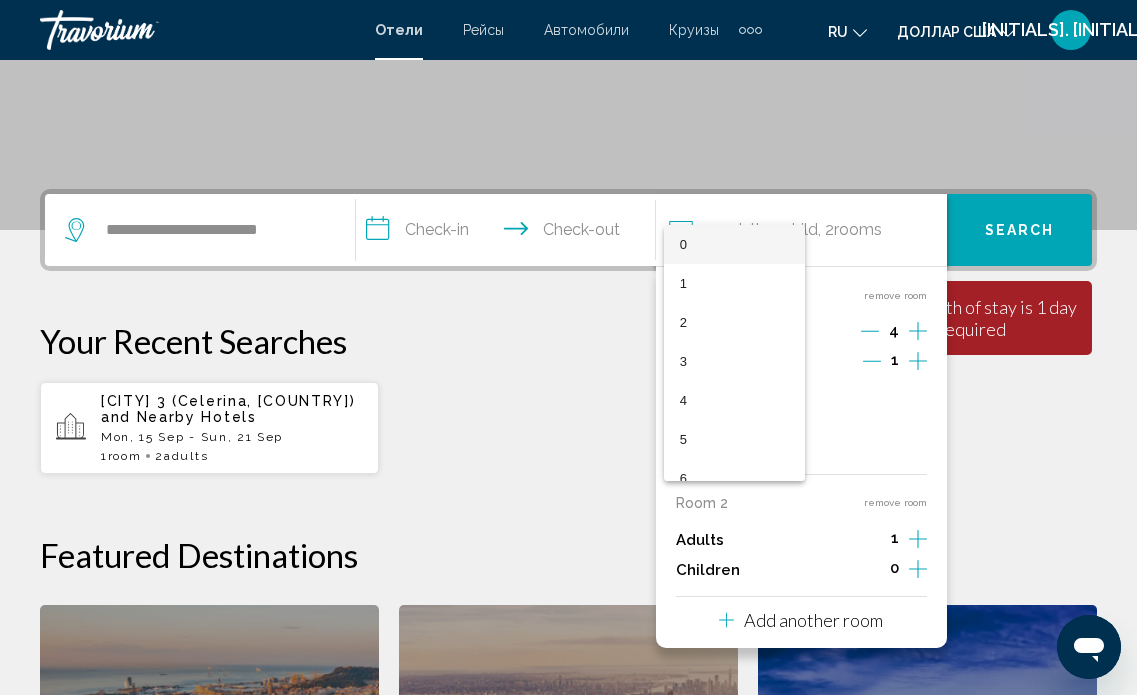 click at bounding box center (568, 347) 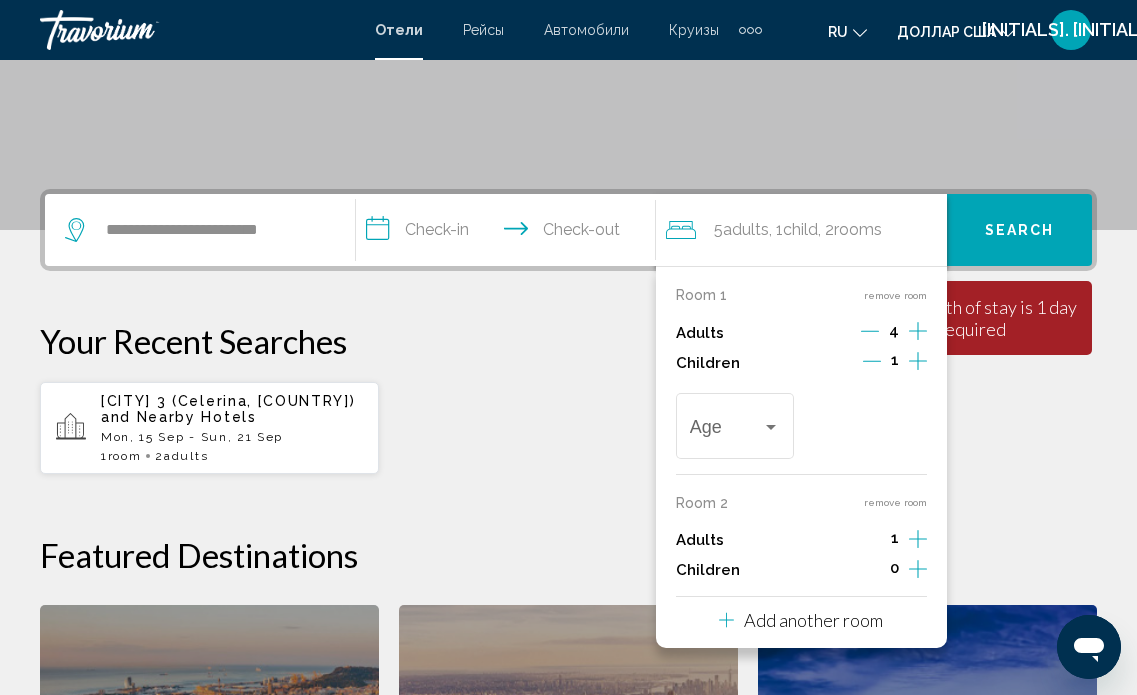 click on "Room 2" at bounding box center (702, 503) 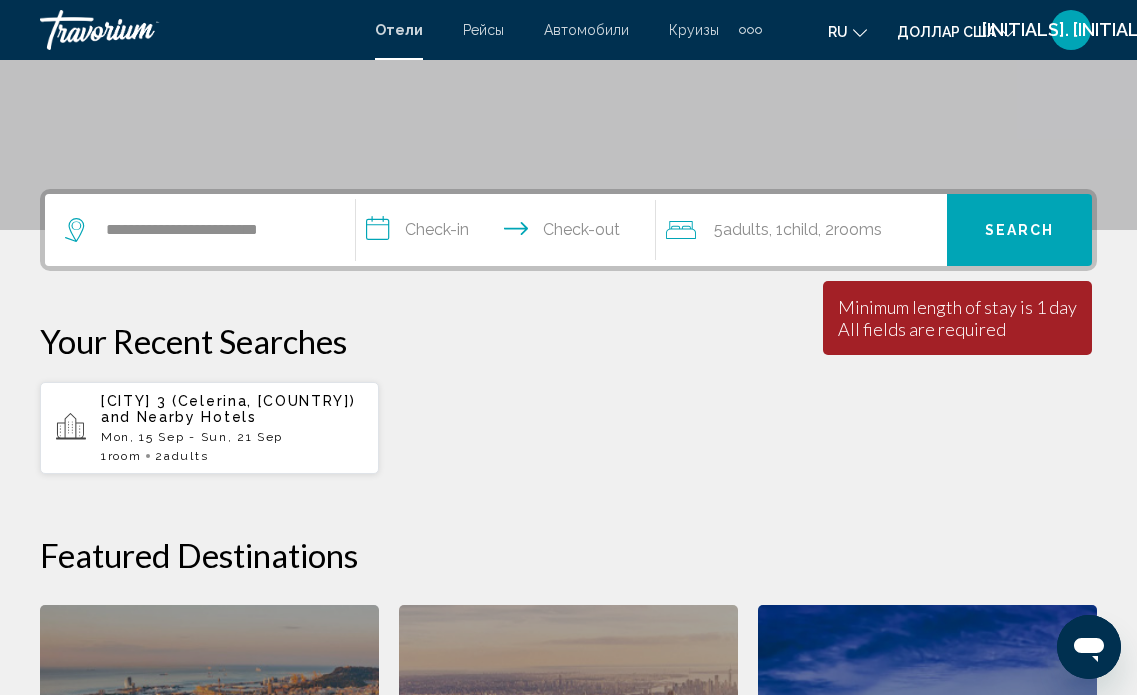 click on "Adults" 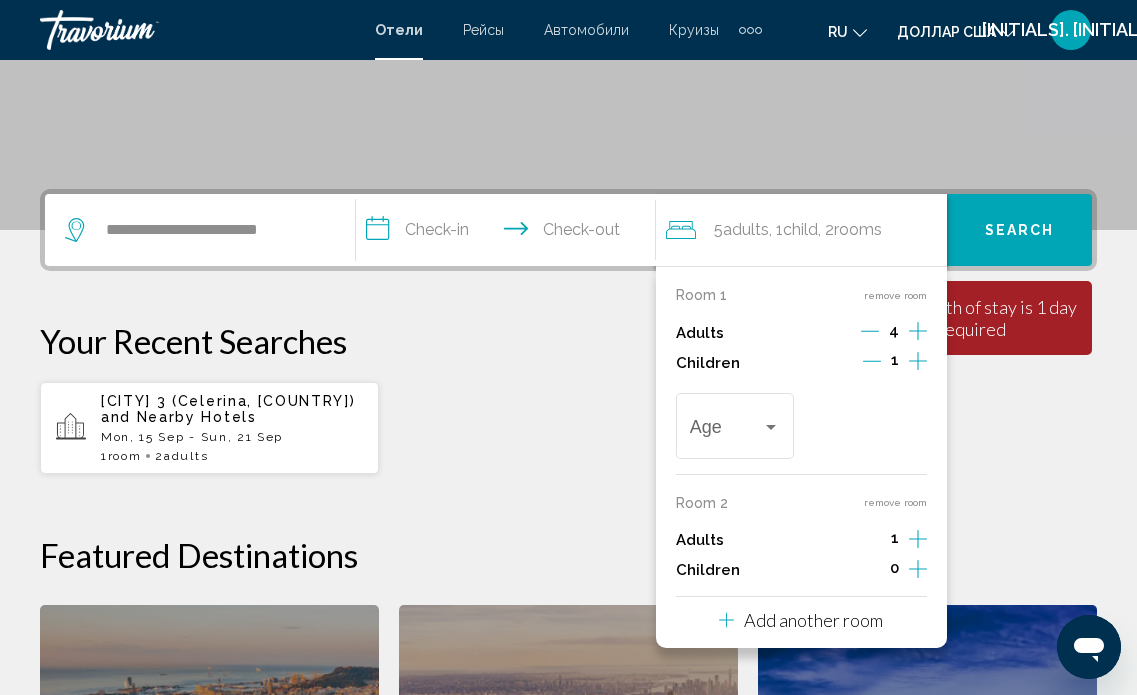 click on "**********" at bounding box center (568, 630) 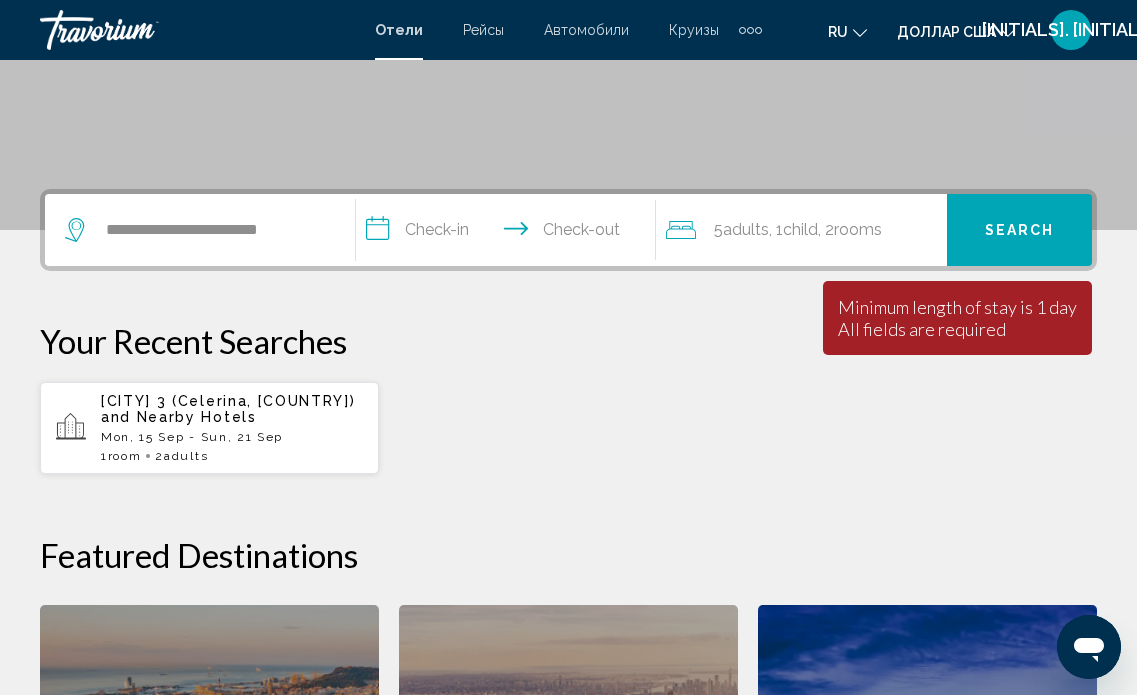 click on "**********" at bounding box center (510, 233) 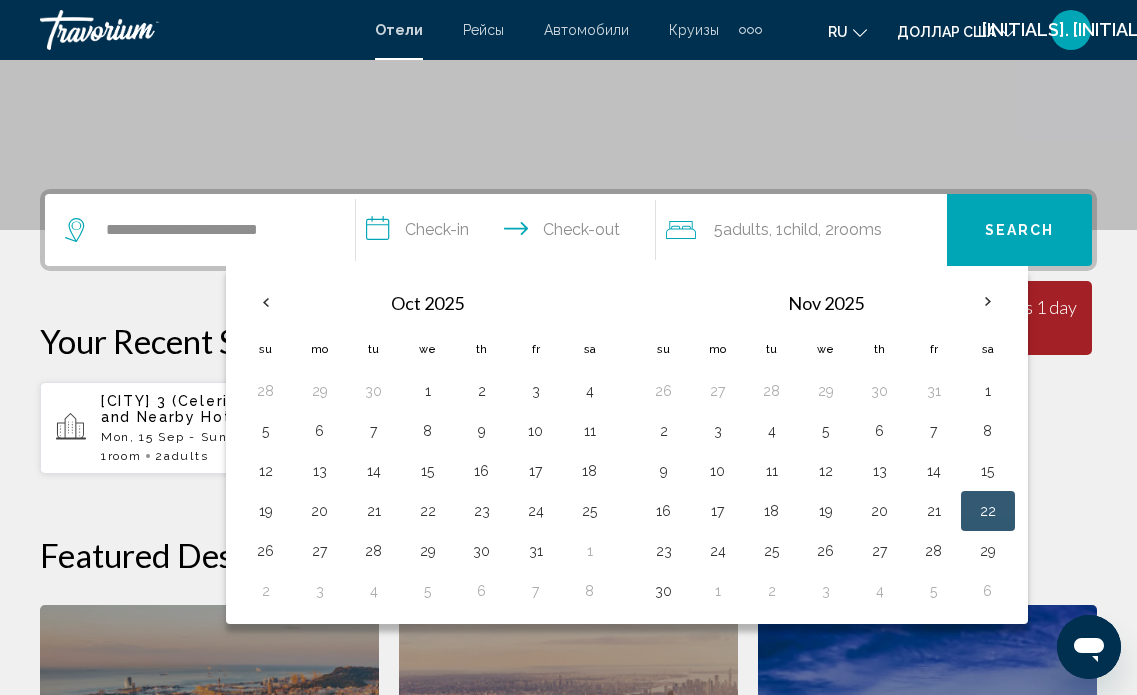 click on "22" at bounding box center [988, 511] 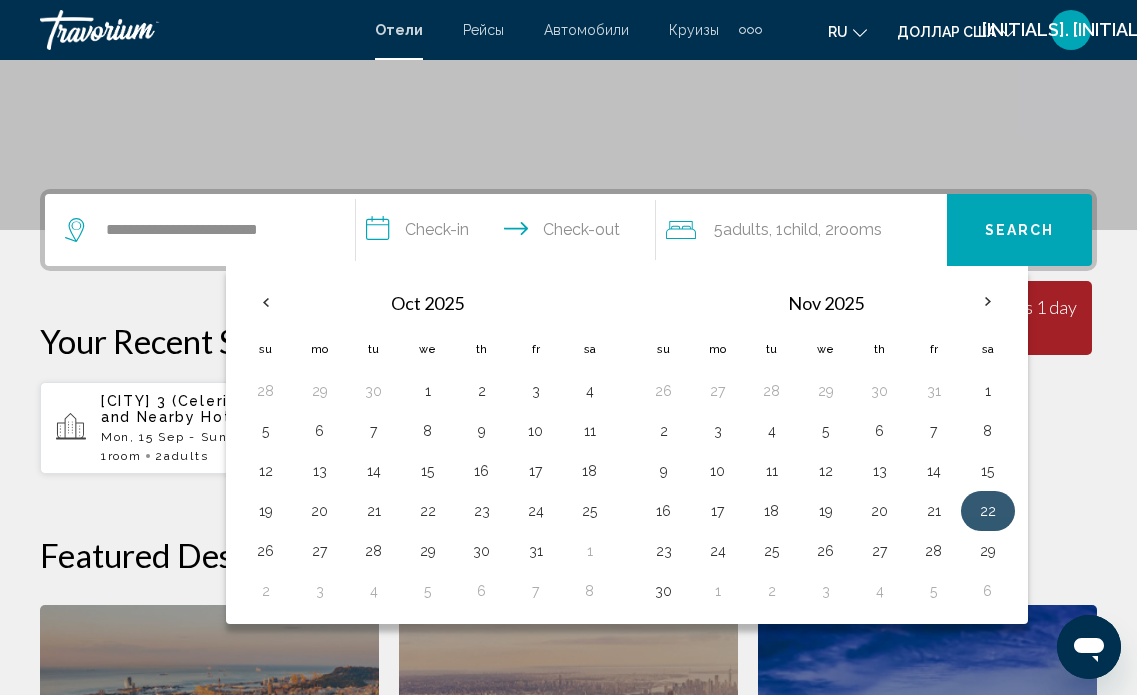 click on "22" at bounding box center (988, 511) 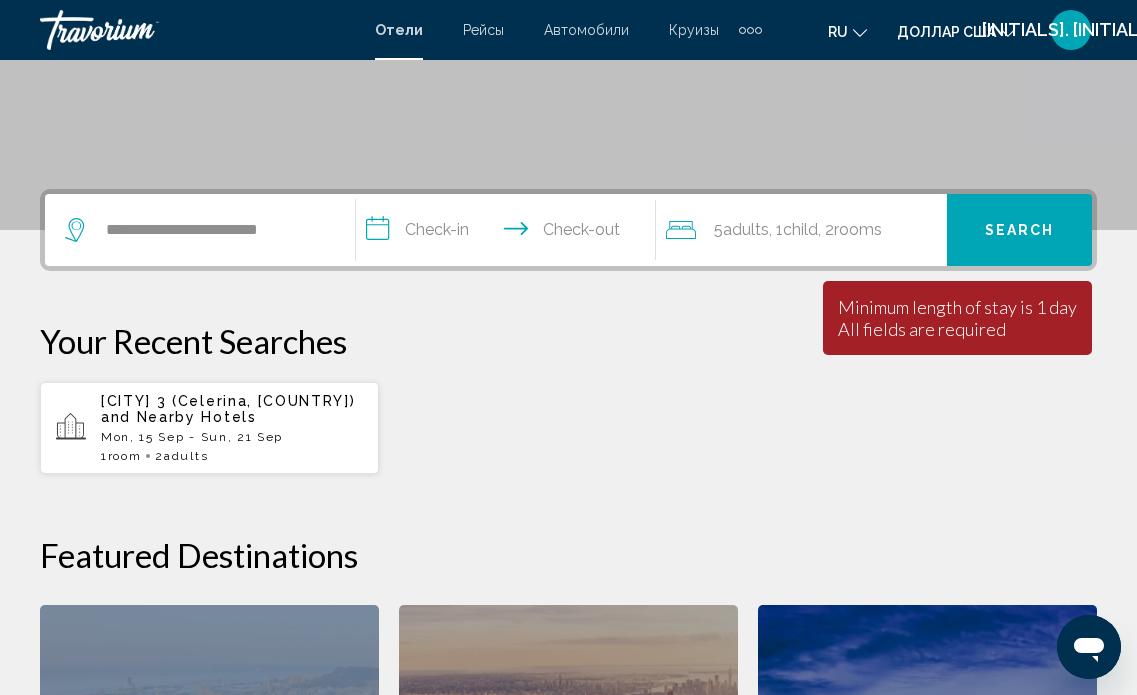 click on "**********" at bounding box center (568, 630) 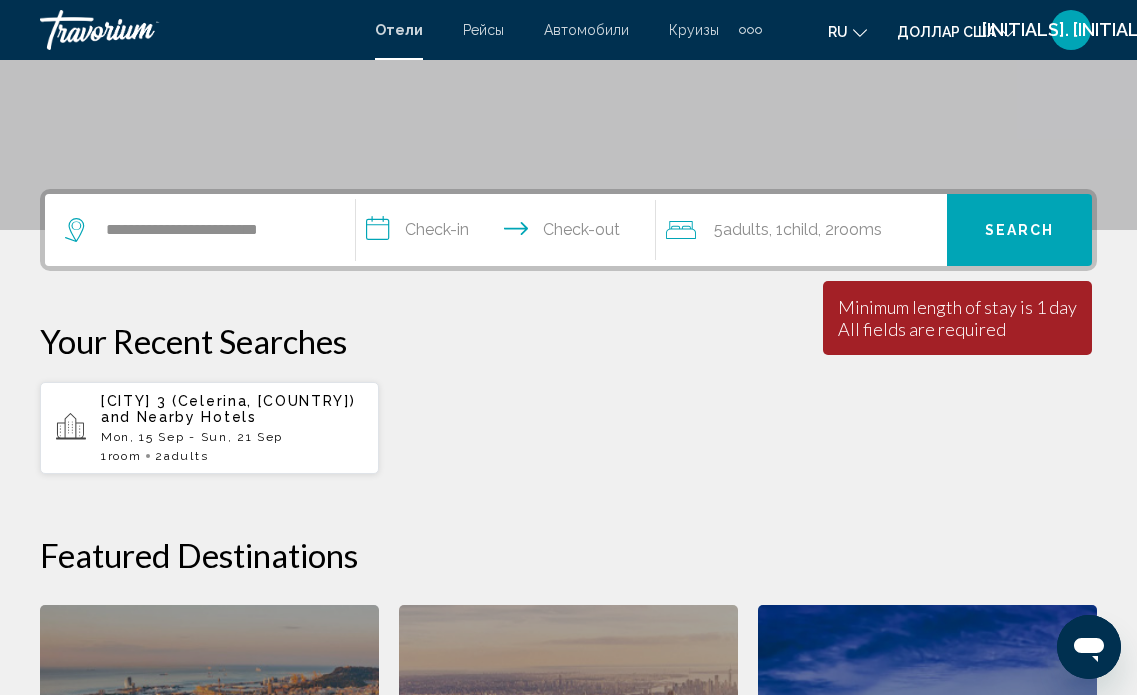 click on "[CITY], [COUNTRY]    and Nearby Hotels  [DAY], [MONTH] [DATE] - [DAY], [MONTH] [DATE]  [NUMBER]  Room rooms [NUMBER]  Adult Adults" at bounding box center (568, 428) 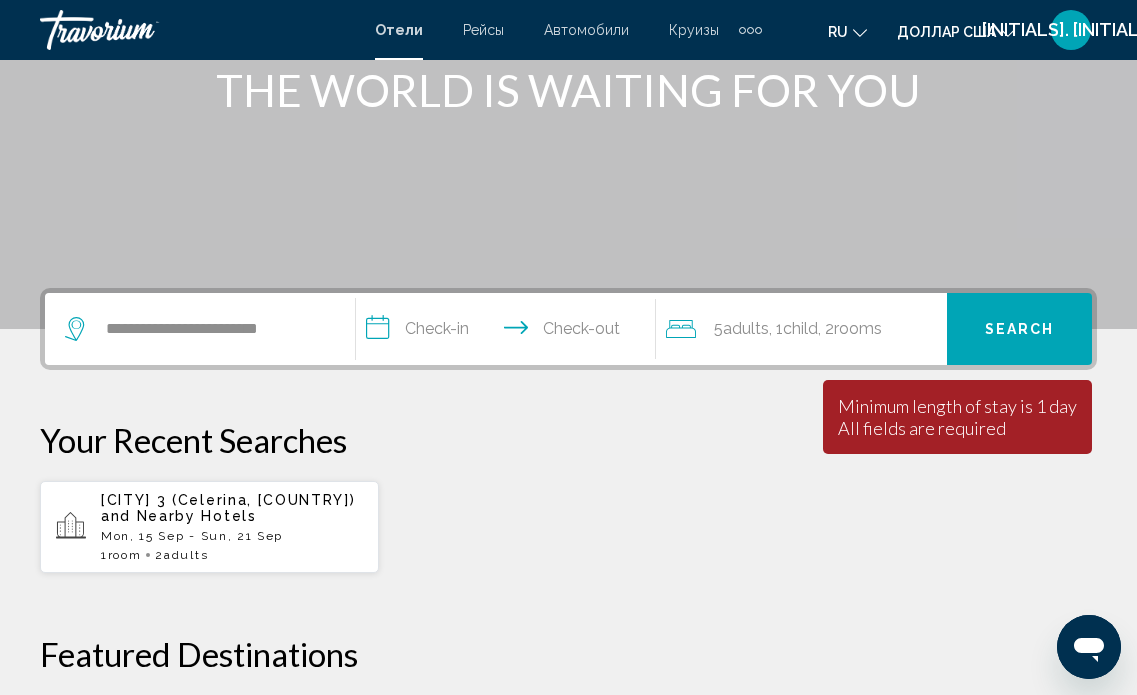 scroll, scrollTop: 270, scrollLeft: 0, axis: vertical 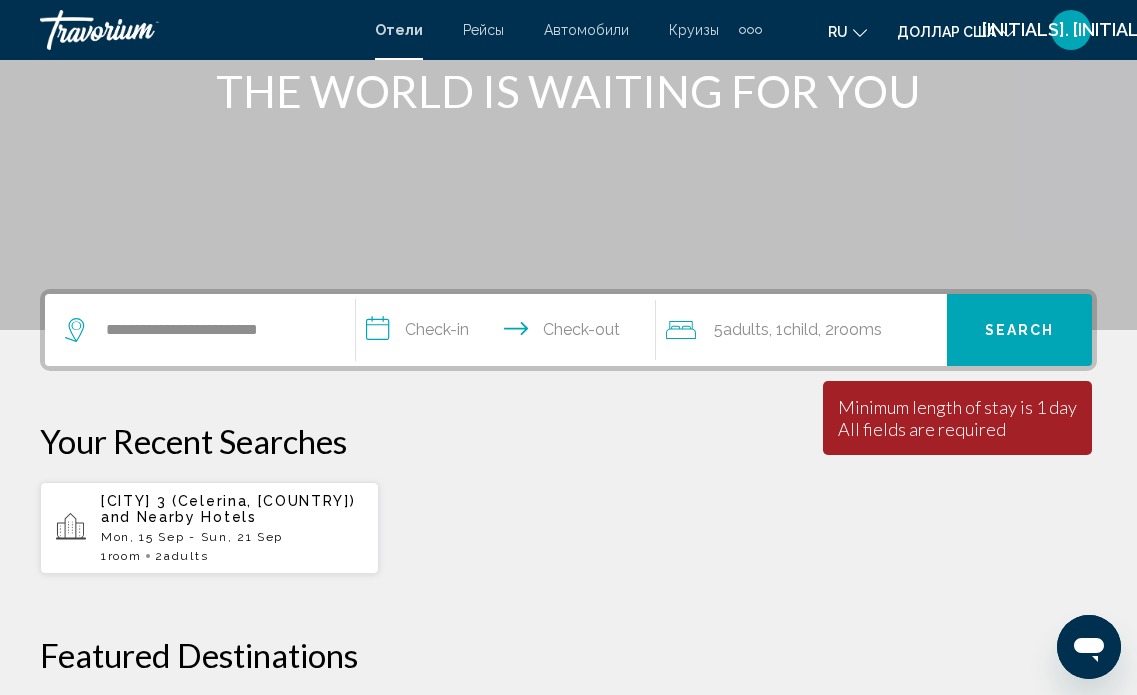 click on "**********" at bounding box center (510, 333) 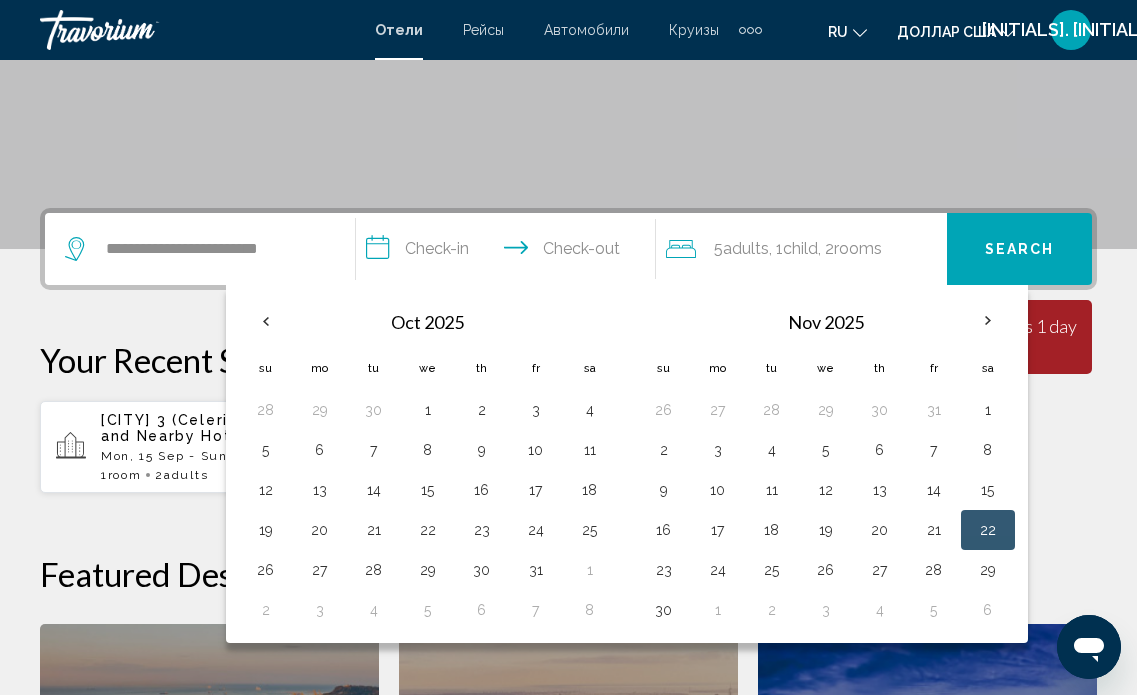 scroll, scrollTop: 370, scrollLeft: 0, axis: vertical 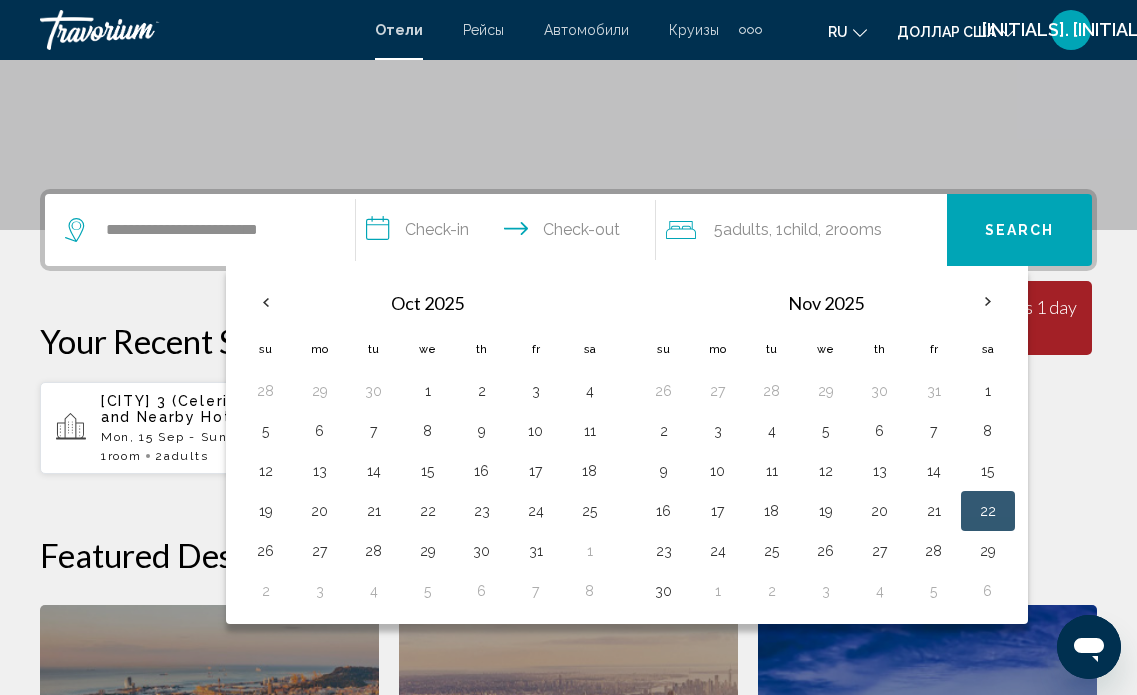 click on "22" at bounding box center (988, 511) 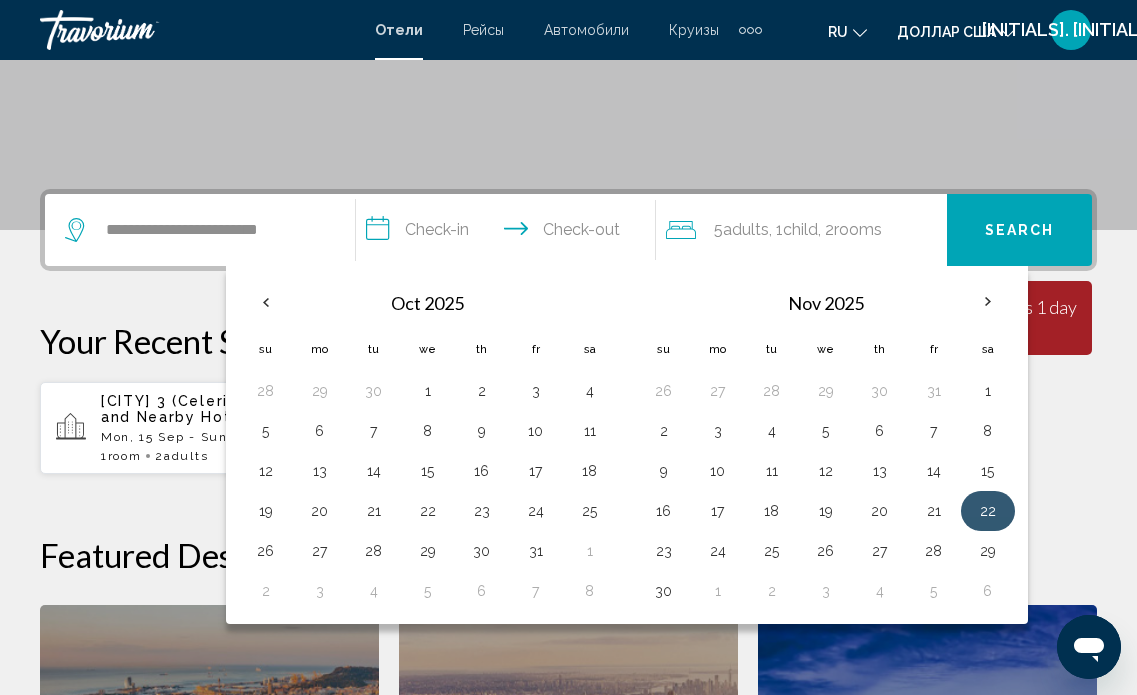 click on "22" at bounding box center [988, 511] 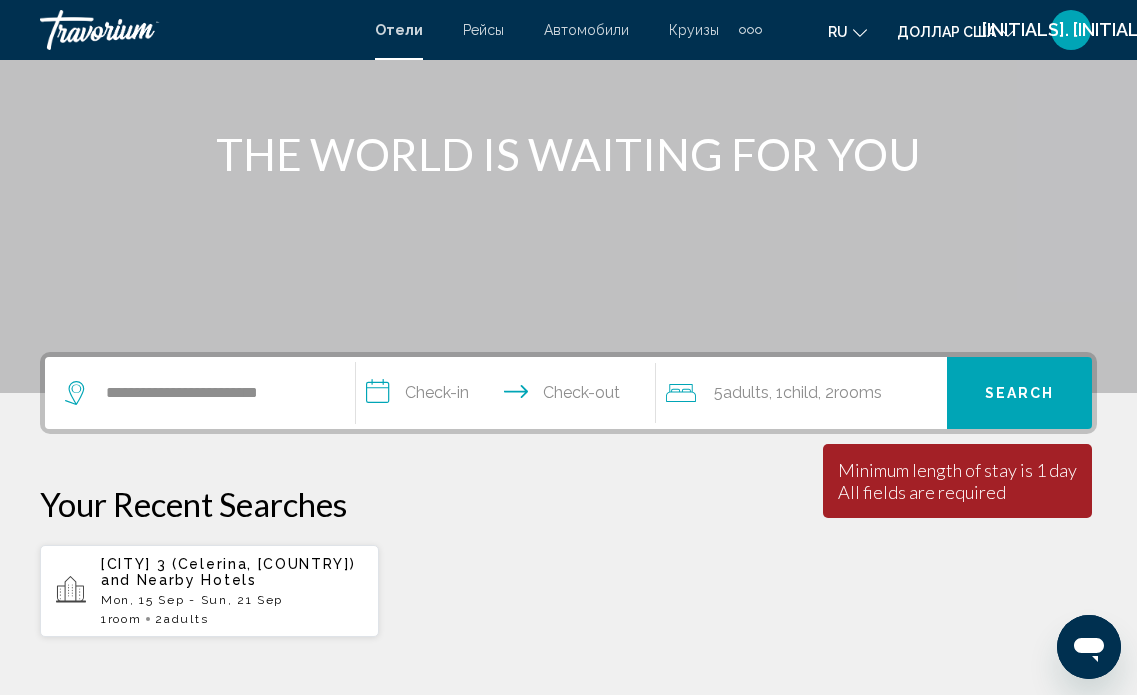 scroll, scrollTop: 170, scrollLeft: 0, axis: vertical 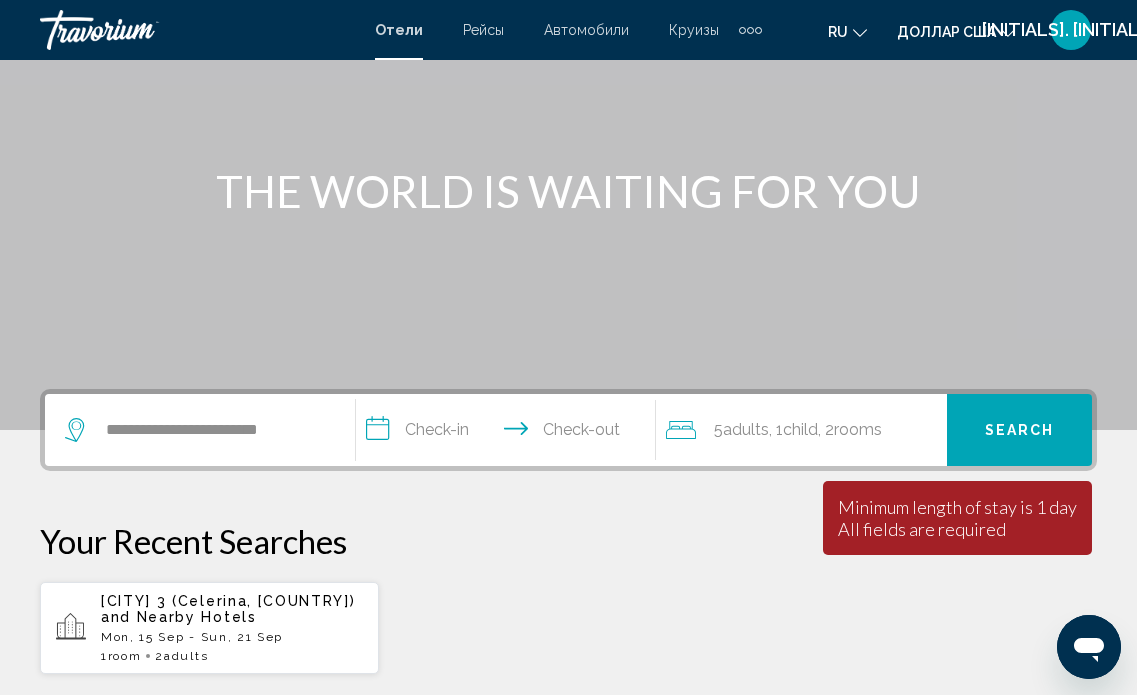 click on "Child" 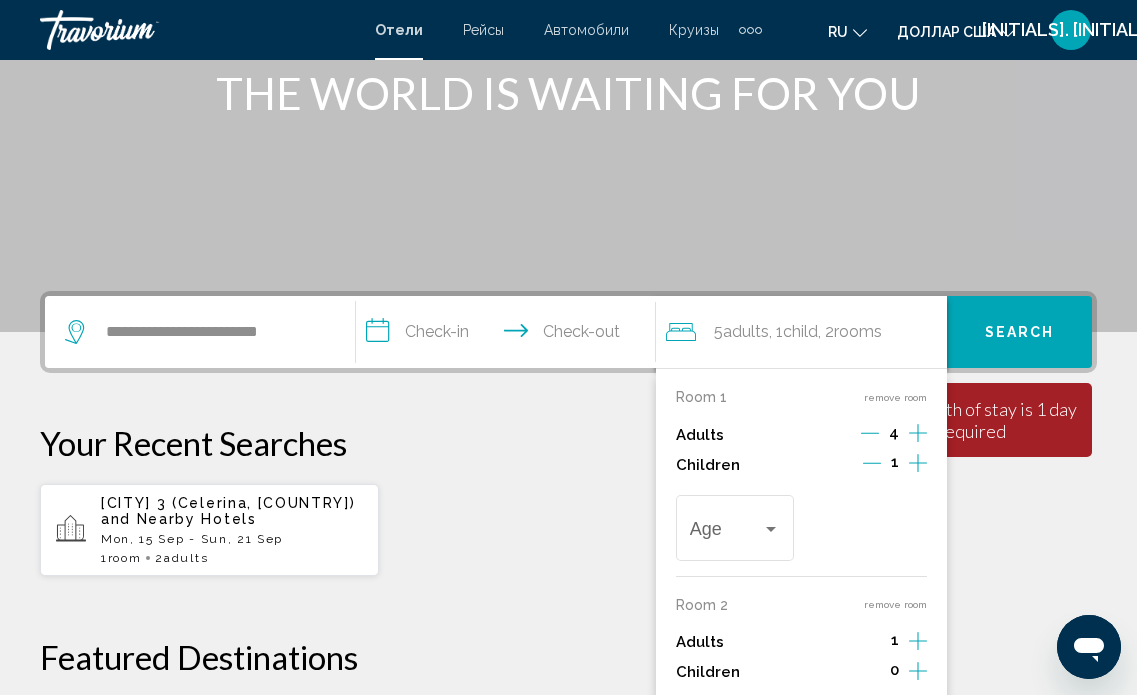 scroll, scrollTop: 370, scrollLeft: 0, axis: vertical 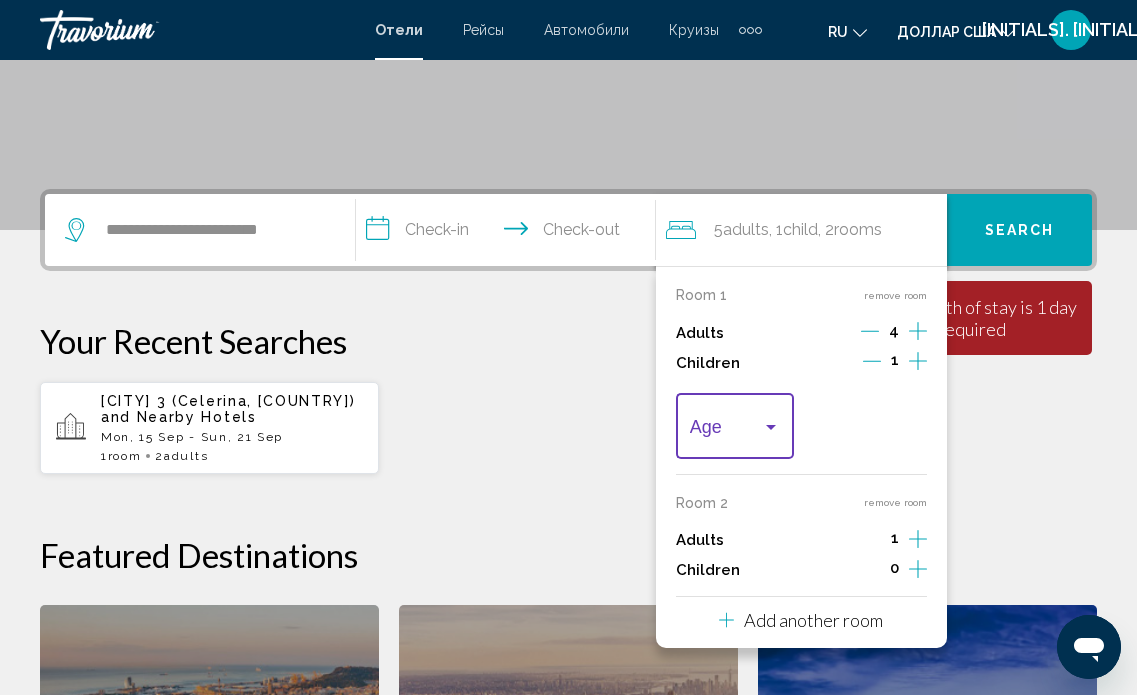 click at bounding box center [771, 427] 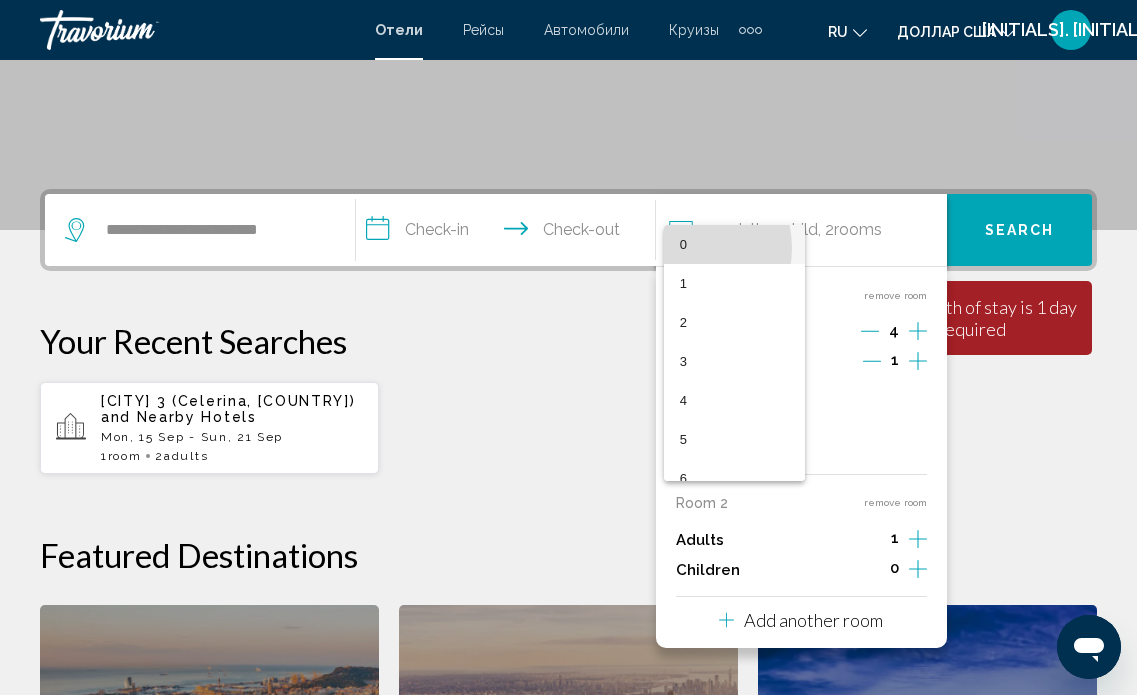 click on "0" at bounding box center [683, 244] 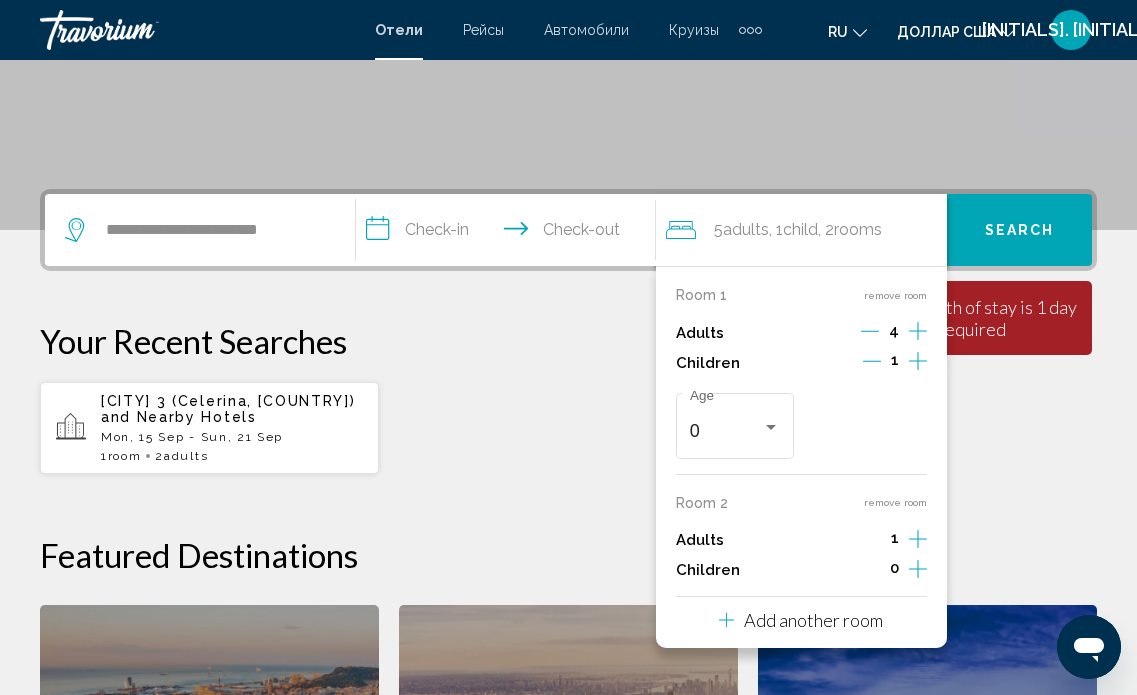 click 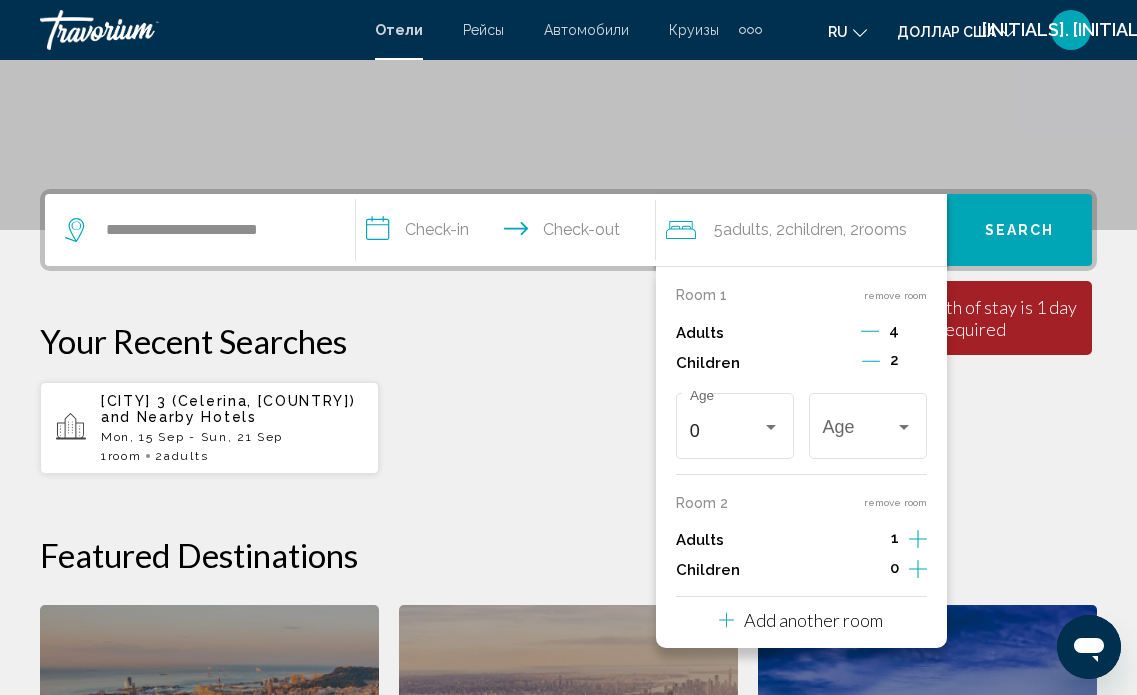 click on "Room 1  remove room" at bounding box center (801, 295) 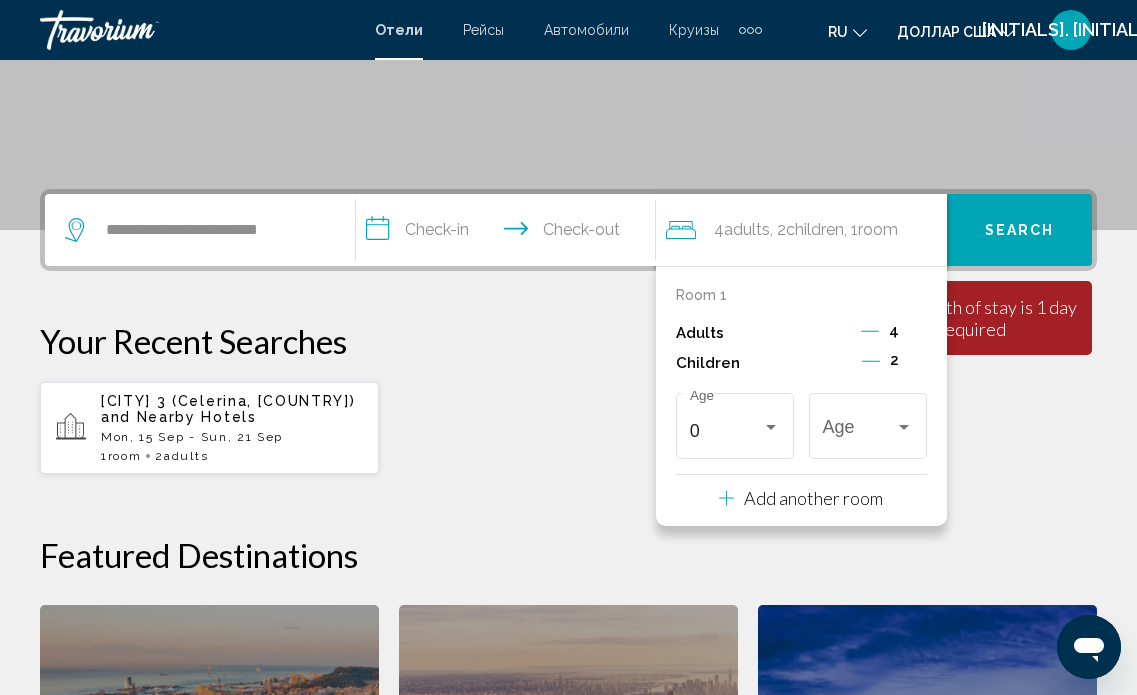 click 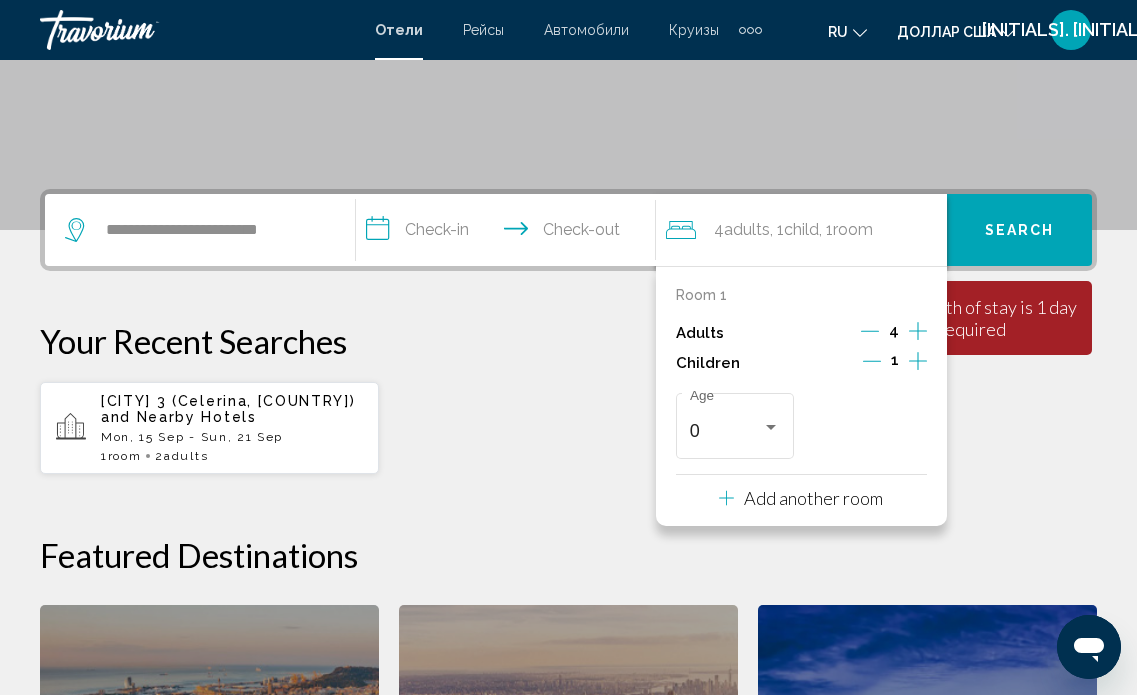 click 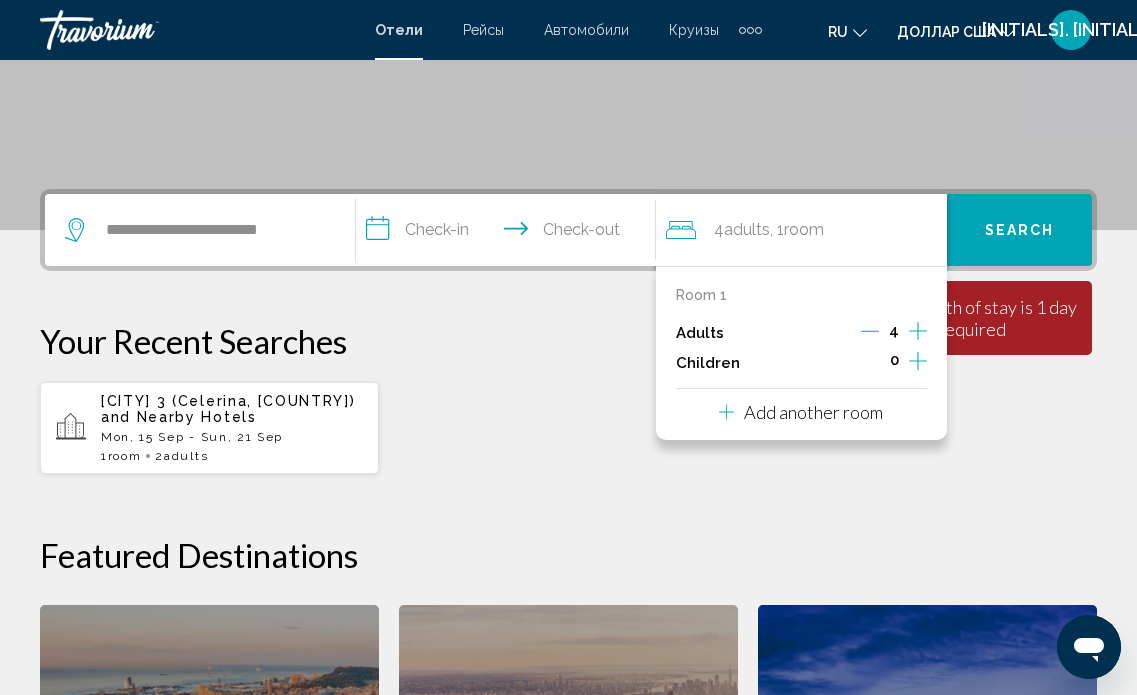 click on "Your Recent Searches" at bounding box center (568, 341) 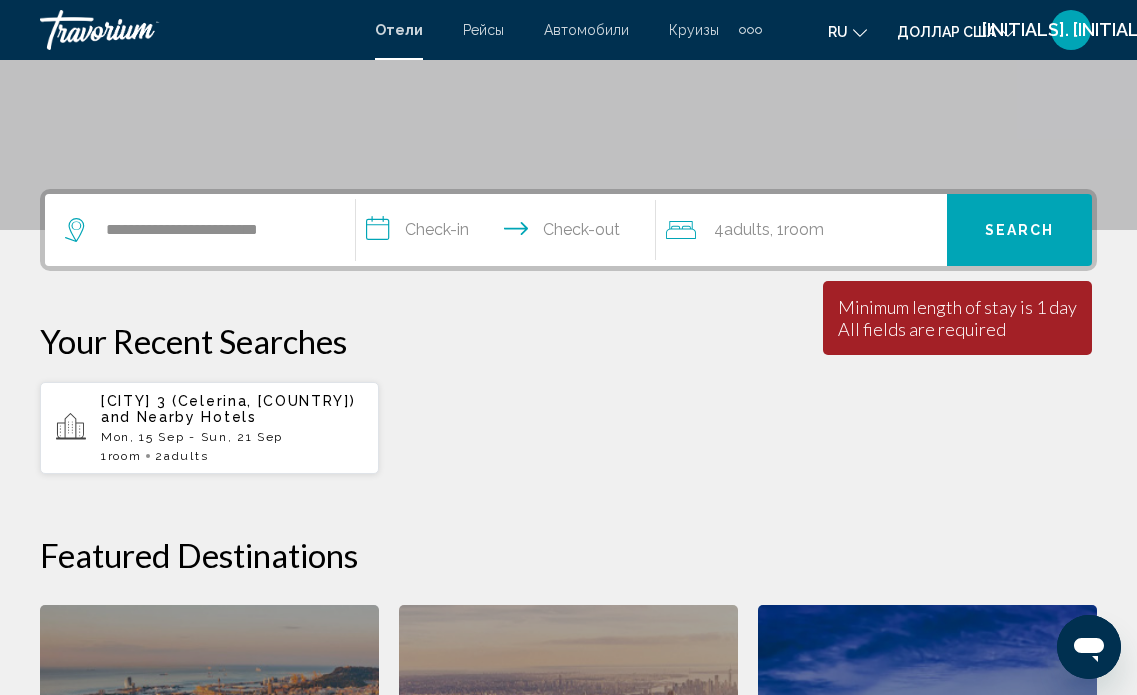 click on "Search" at bounding box center [1020, 231] 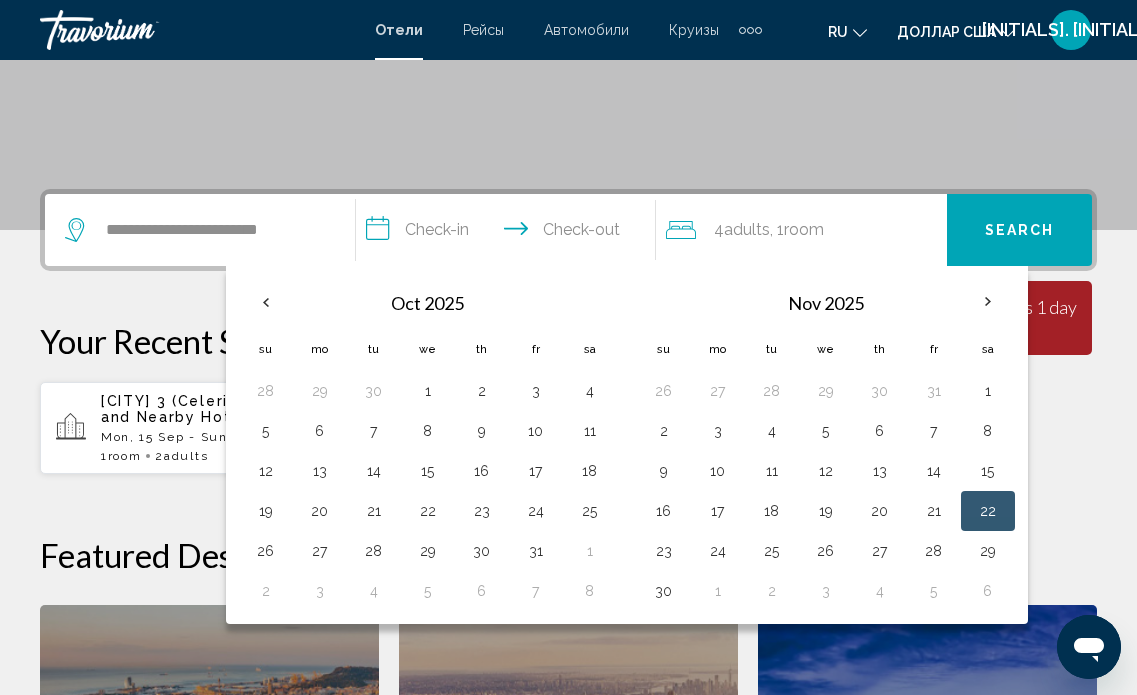 click on "22" at bounding box center [988, 511] 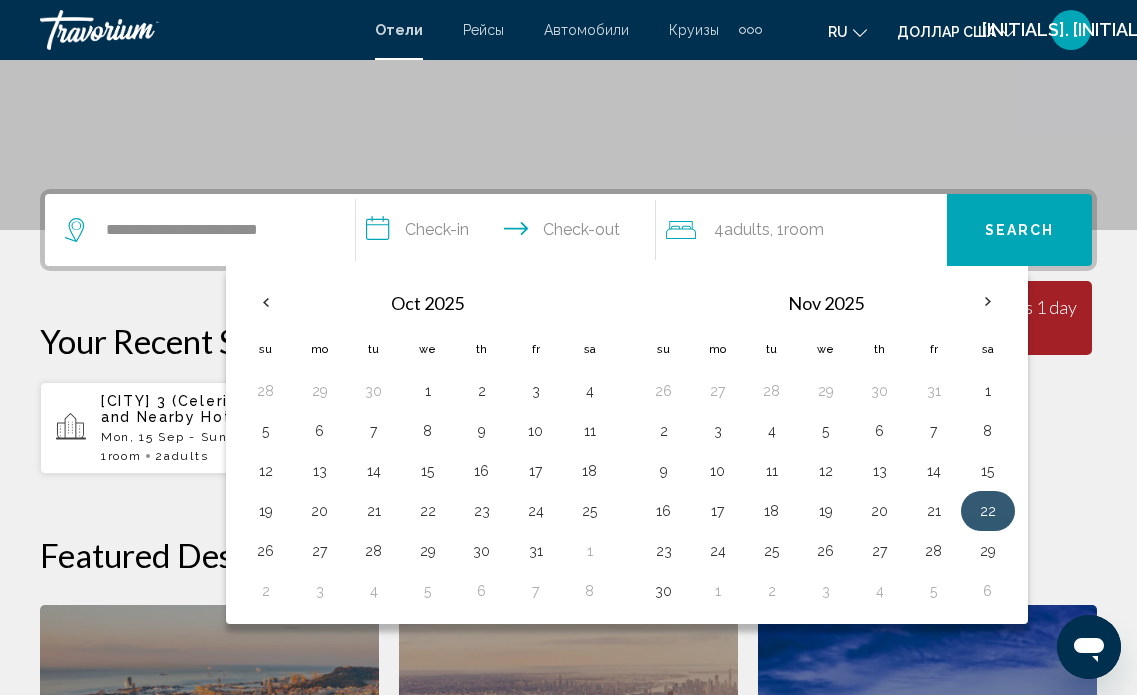 click on "22" at bounding box center (988, 511) 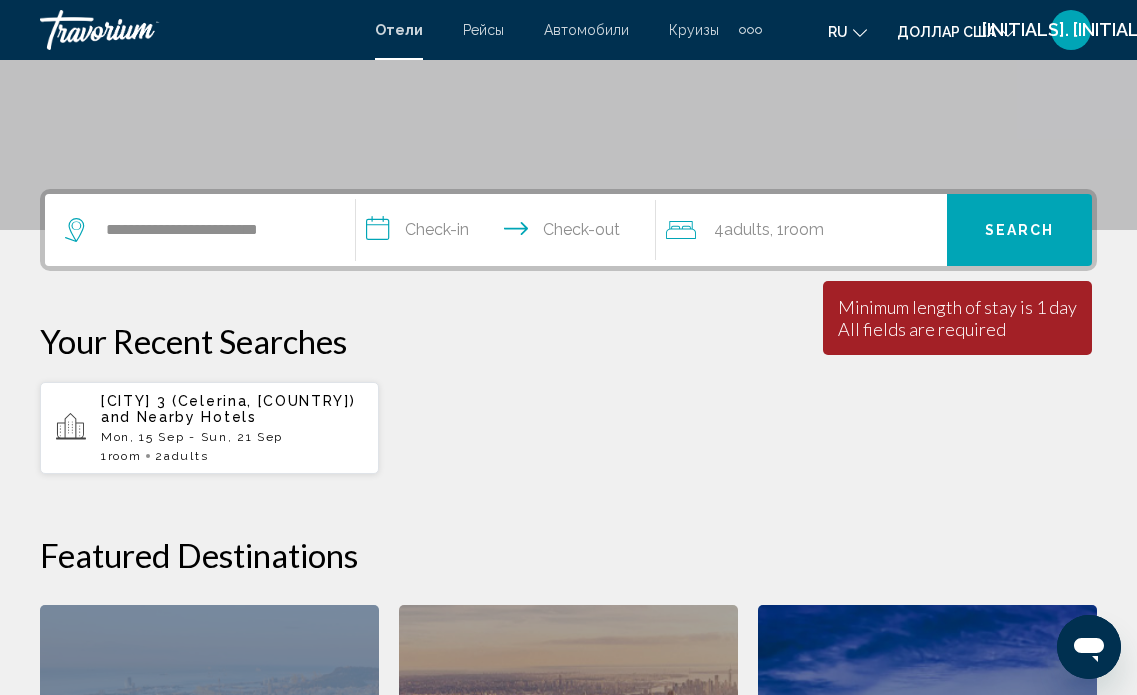 click on "Featured Destinations" 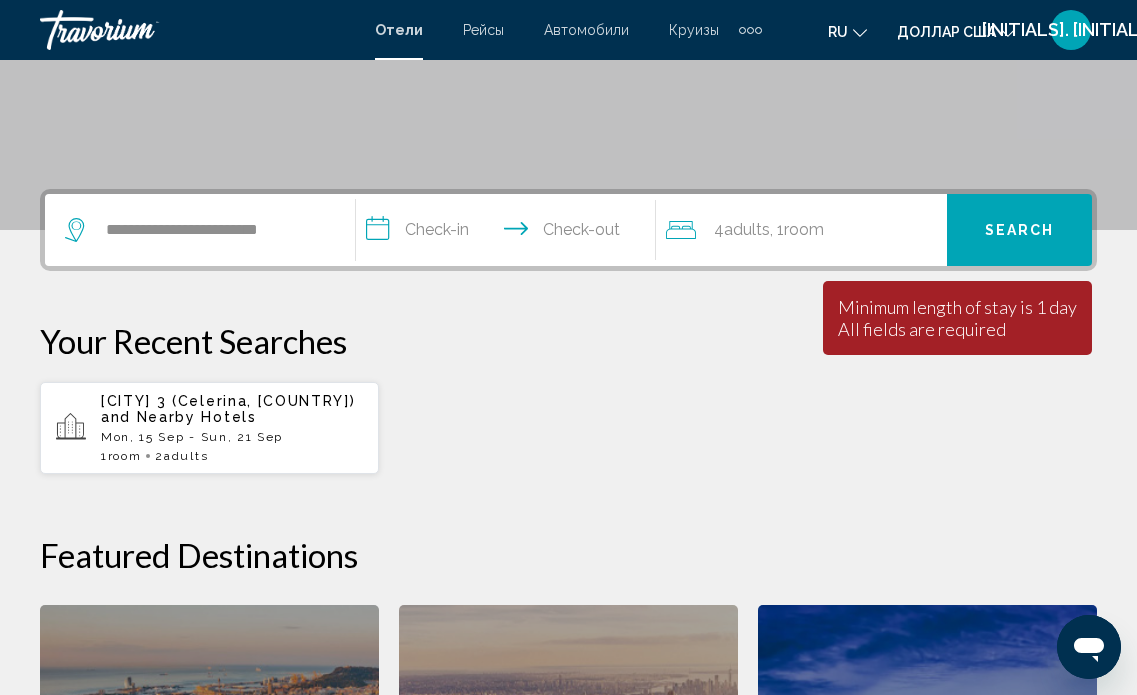 click on "Your Recent Searches" at bounding box center [568, 341] 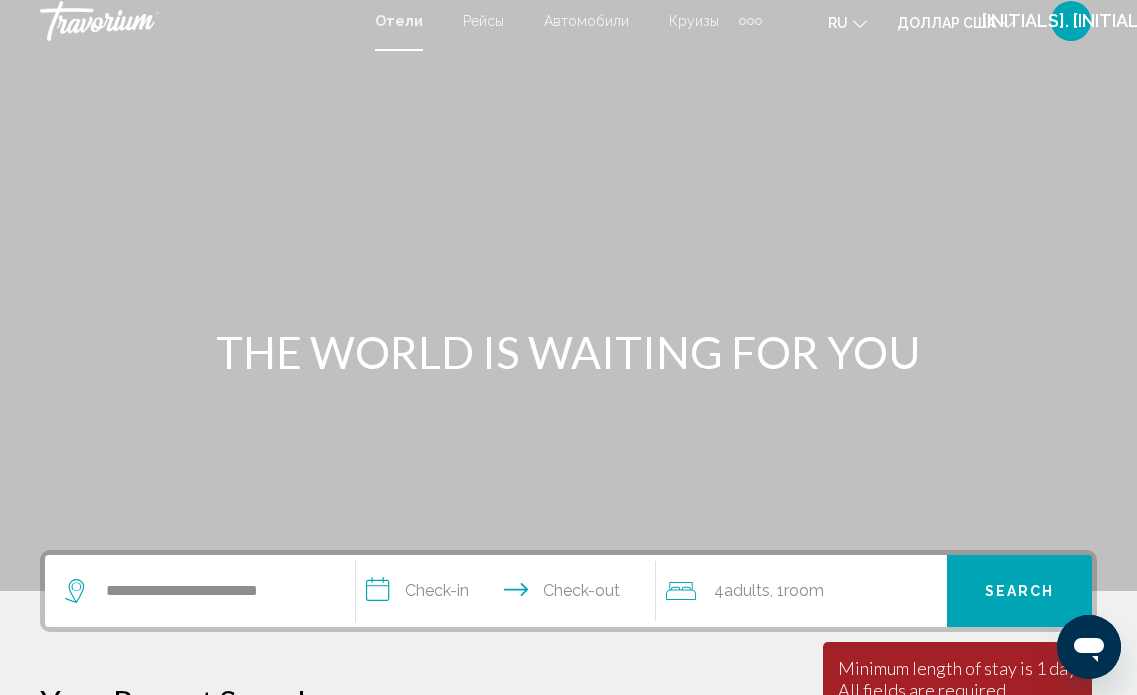 scroll, scrollTop: 0, scrollLeft: 0, axis: both 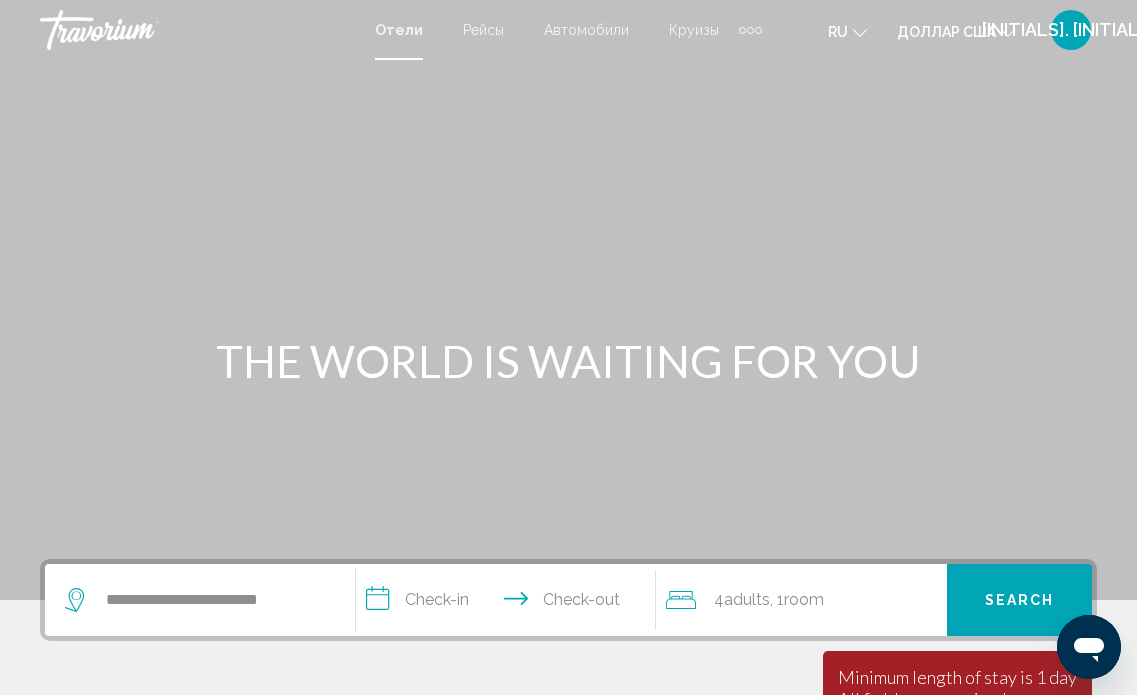 click on "**********" at bounding box center (510, 603) 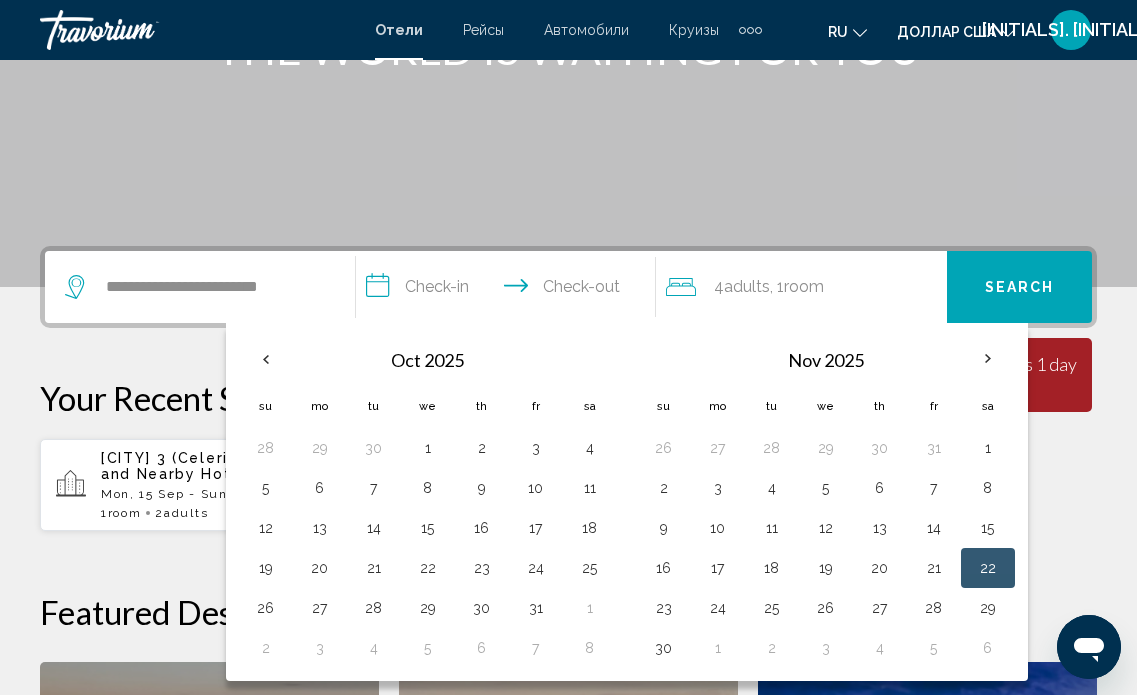 scroll, scrollTop: 370, scrollLeft: 0, axis: vertical 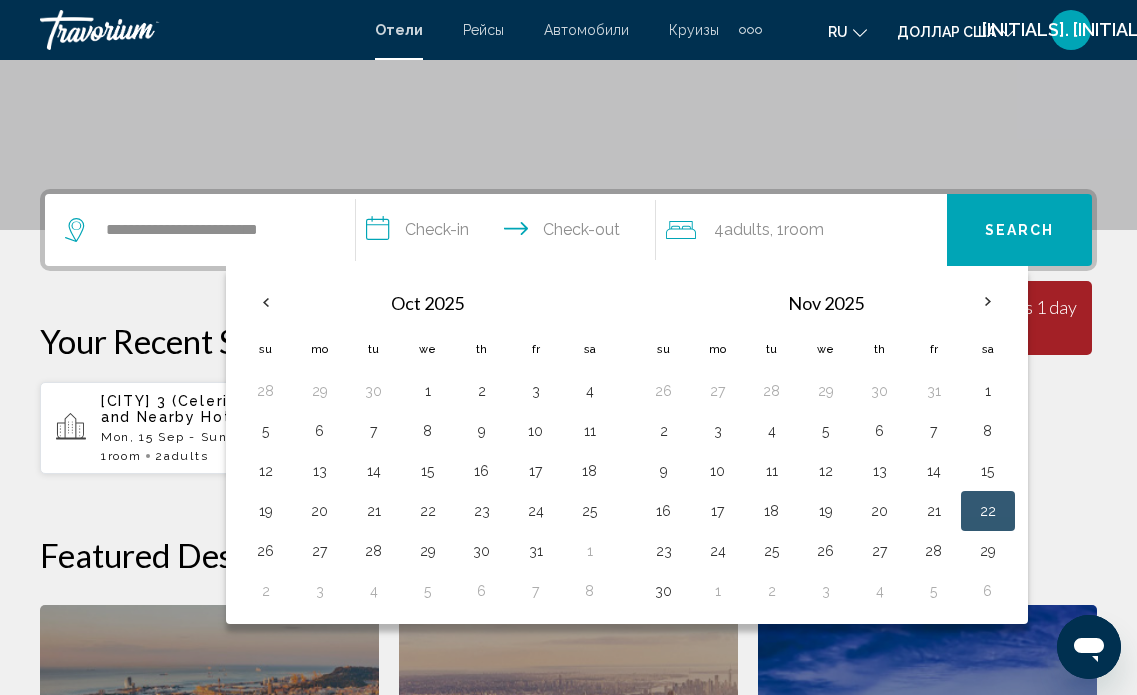 click on "**********" at bounding box center [510, 233] 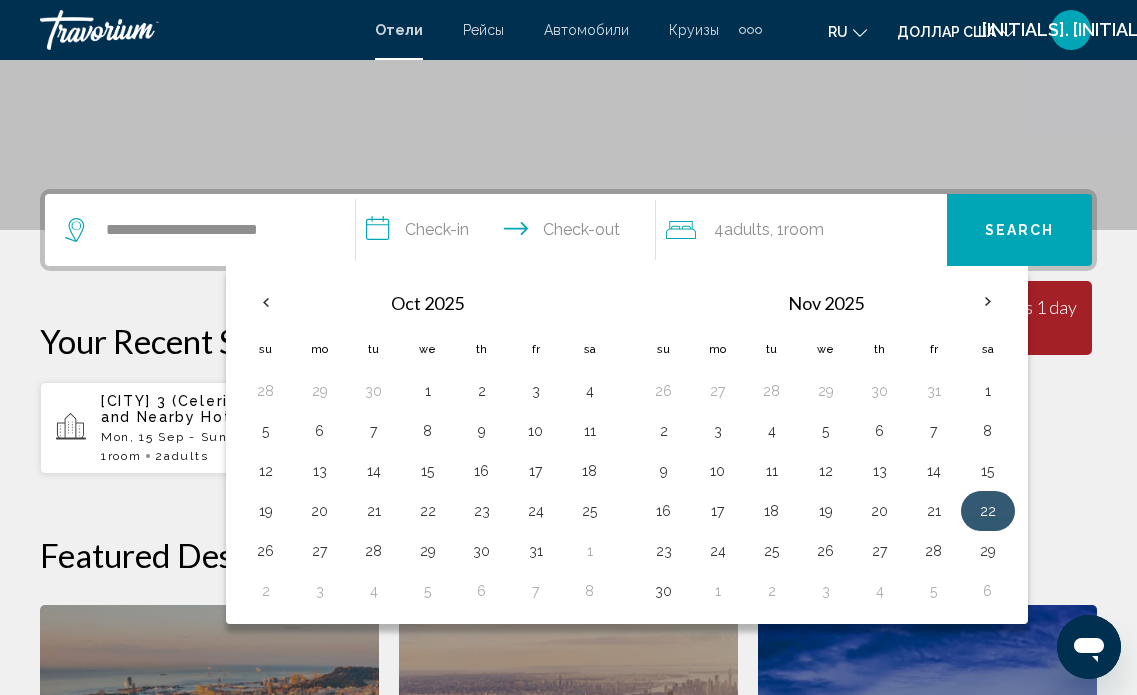 click on "22" at bounding box center [988, 511] 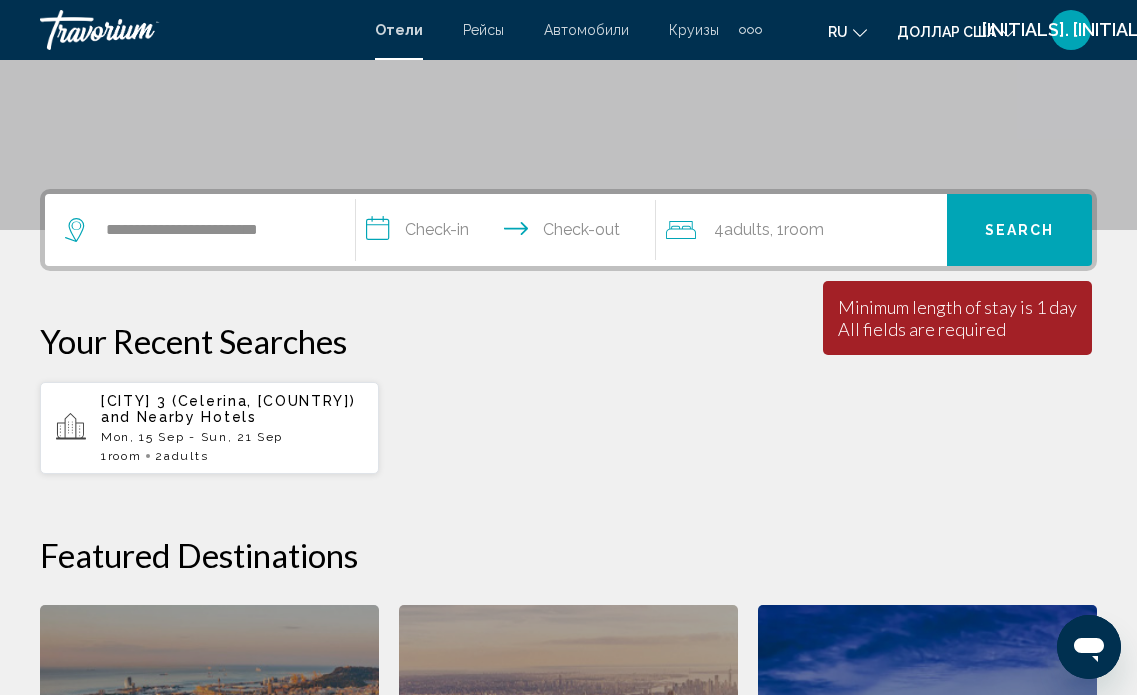 click on "**********" at bounding box center [510, 233] 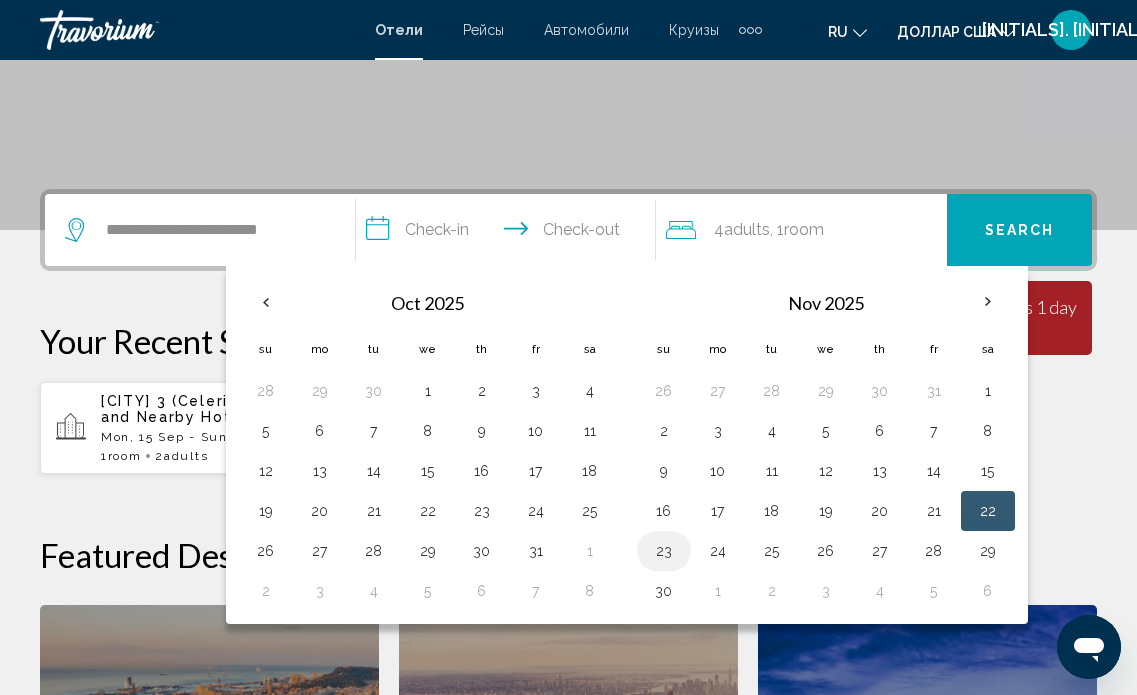 click on "23" at bounding box center [664, 551] 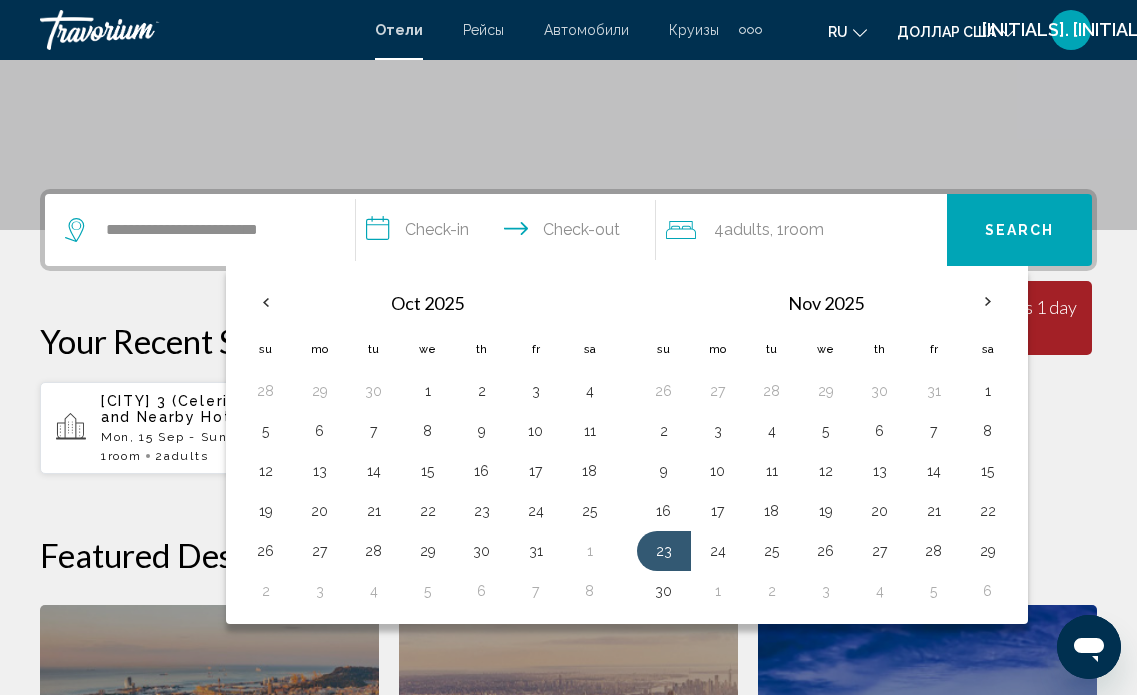 click on "23" at bounding box center [664, 551] 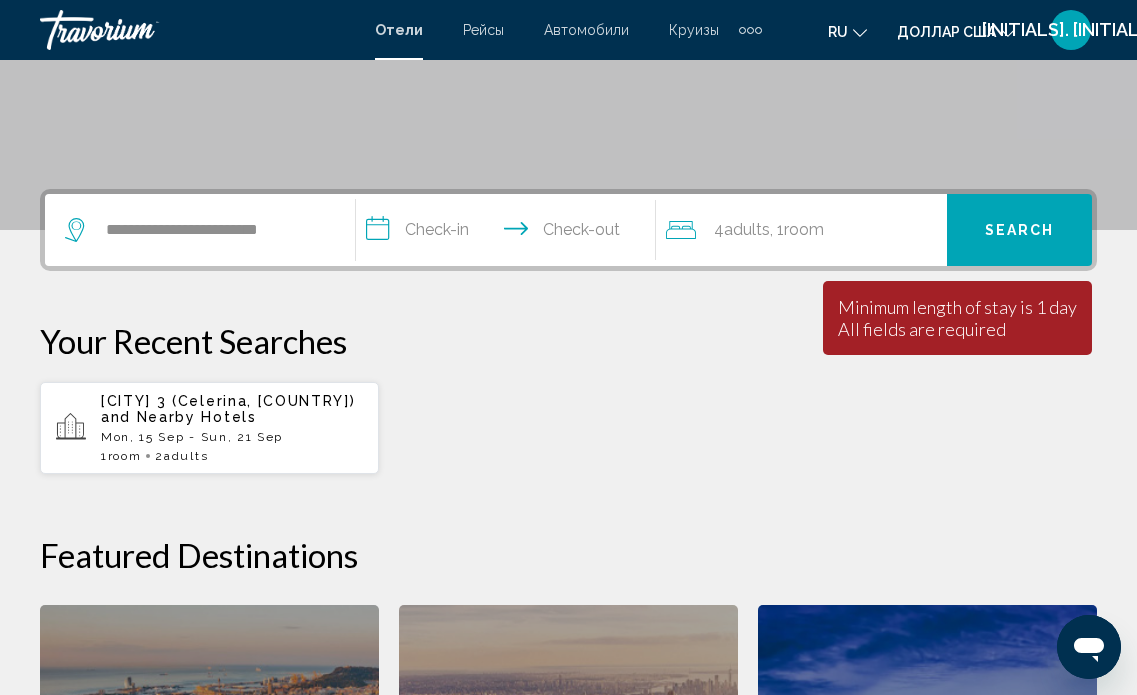 click on "Search" at bounding box center (1020, 231) 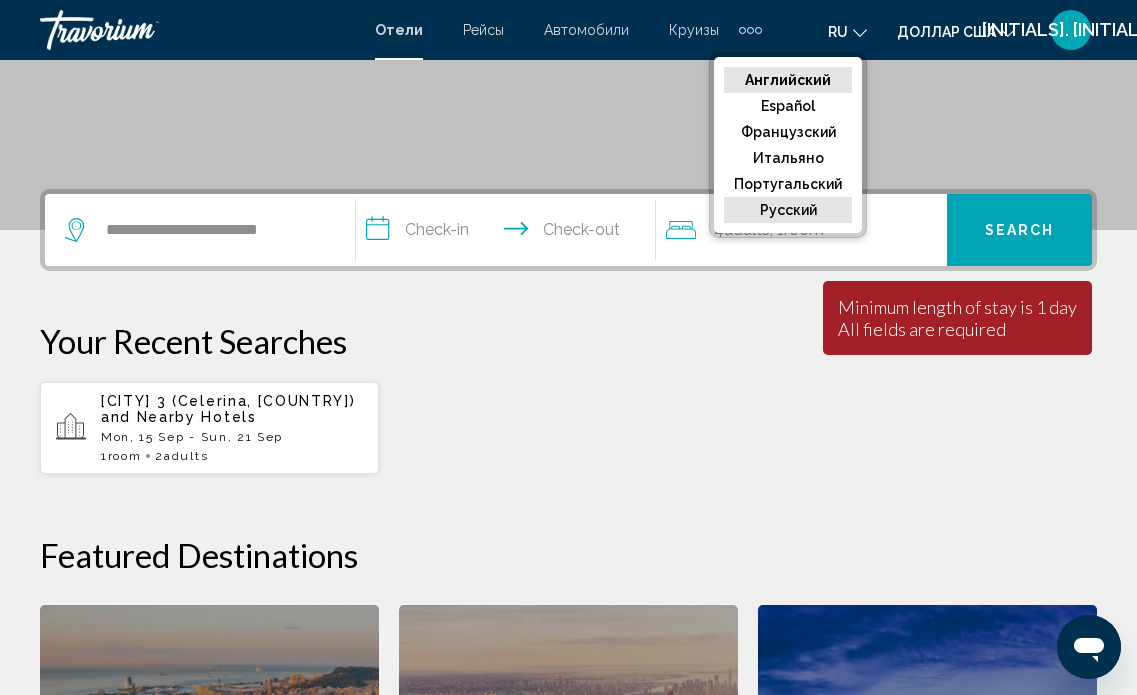 click on "русский" 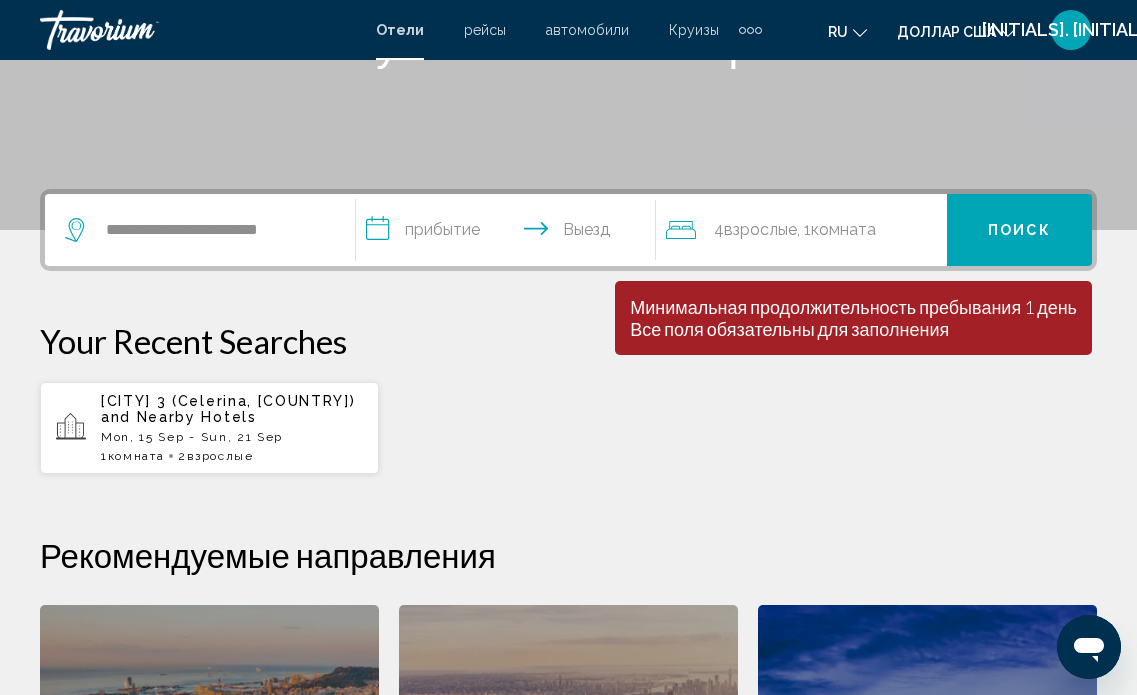 click on "**********" at bounding box center (510, 233) 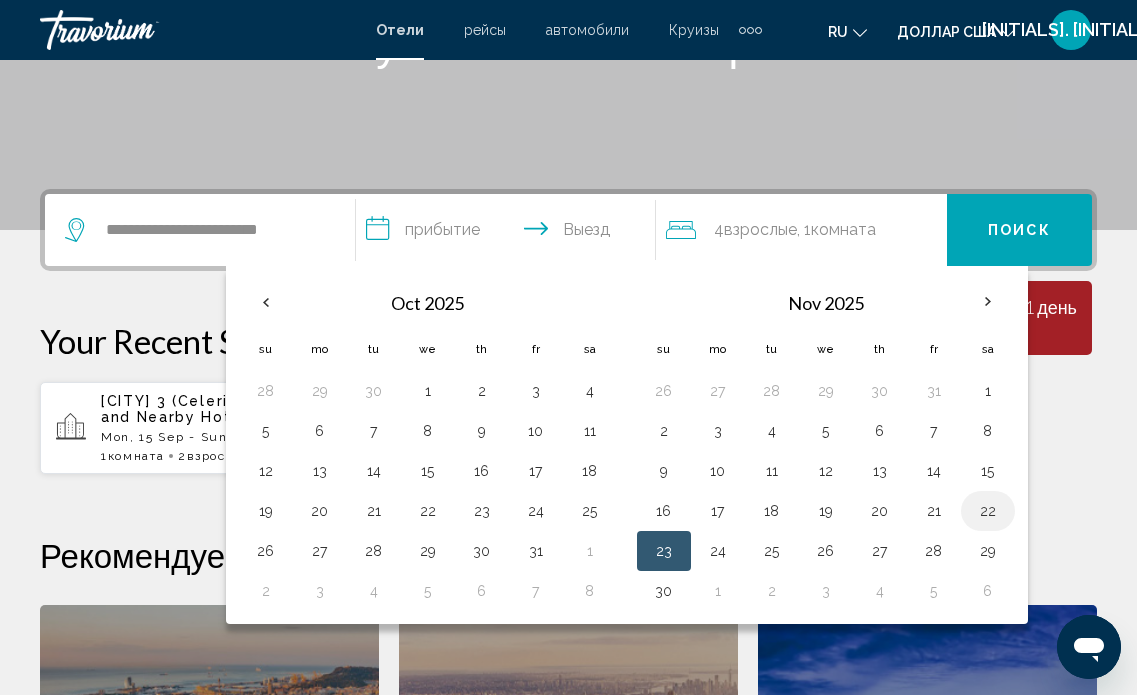click on "22" at bounding box center [988, 511] 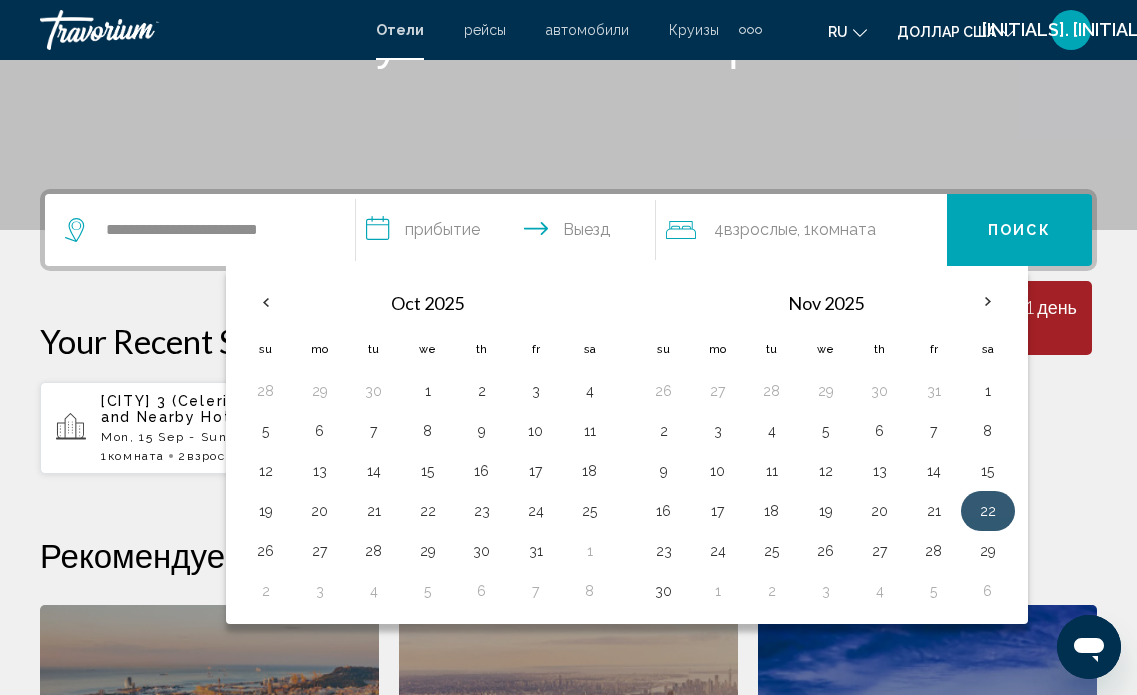 click on "22" at bounding box center [988, 511] 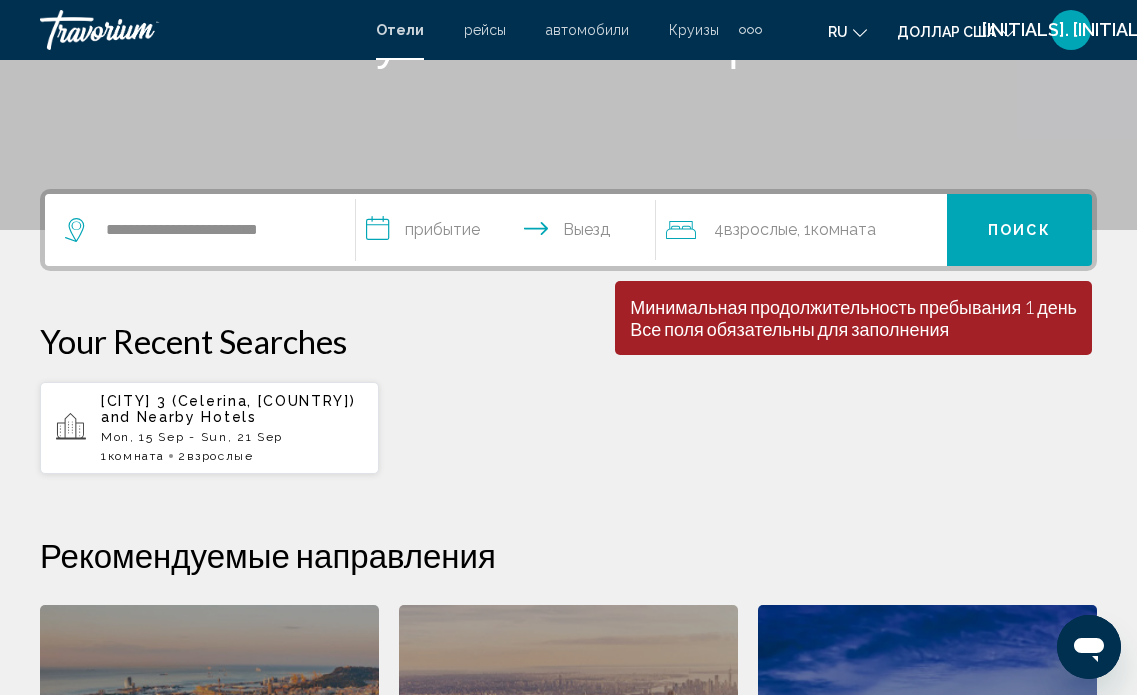 click on "**********" at bounding box center [568, 630] 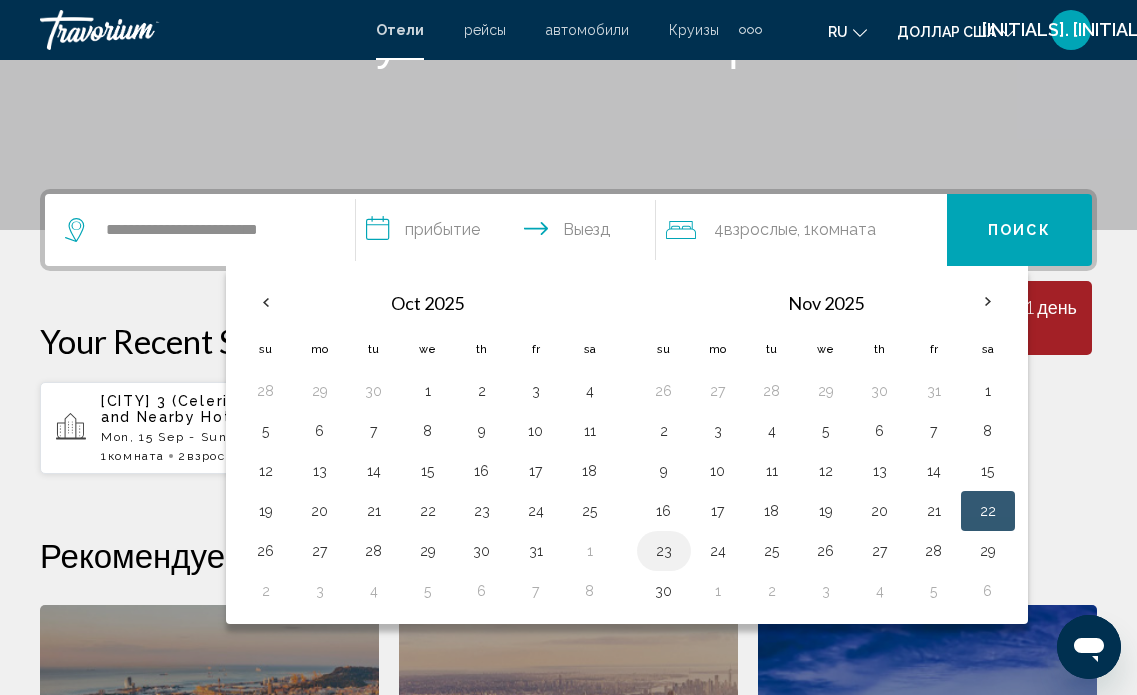 click on "23" at bounding box center [664, 551] 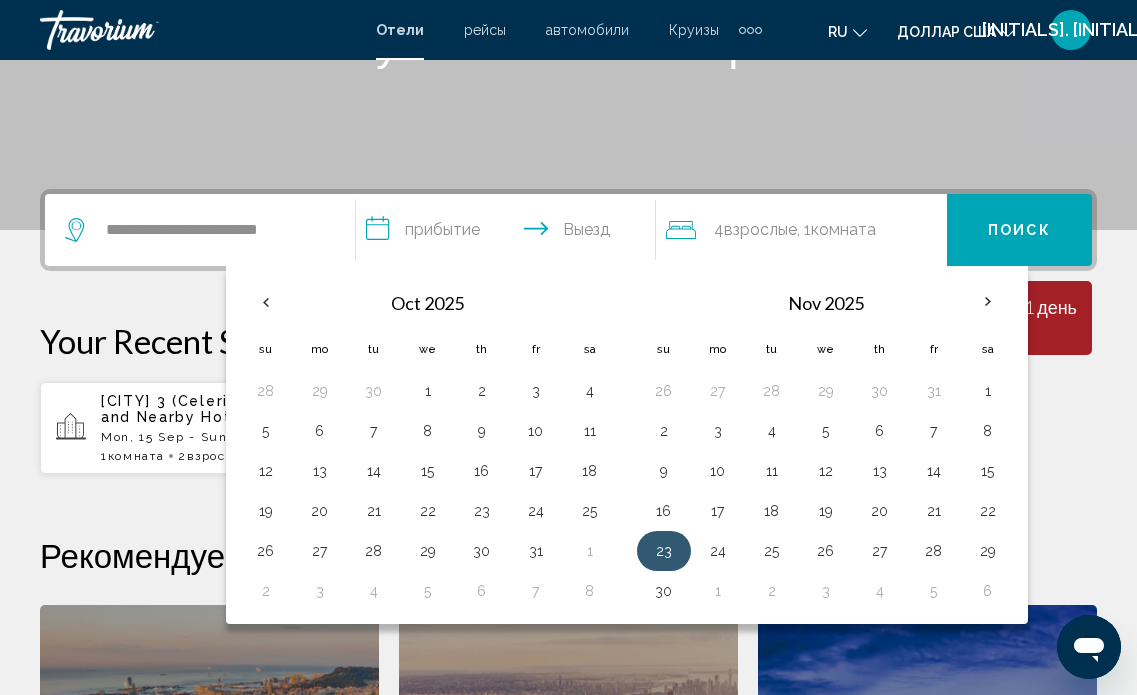 click on "23" at bounding box center [664, 551] 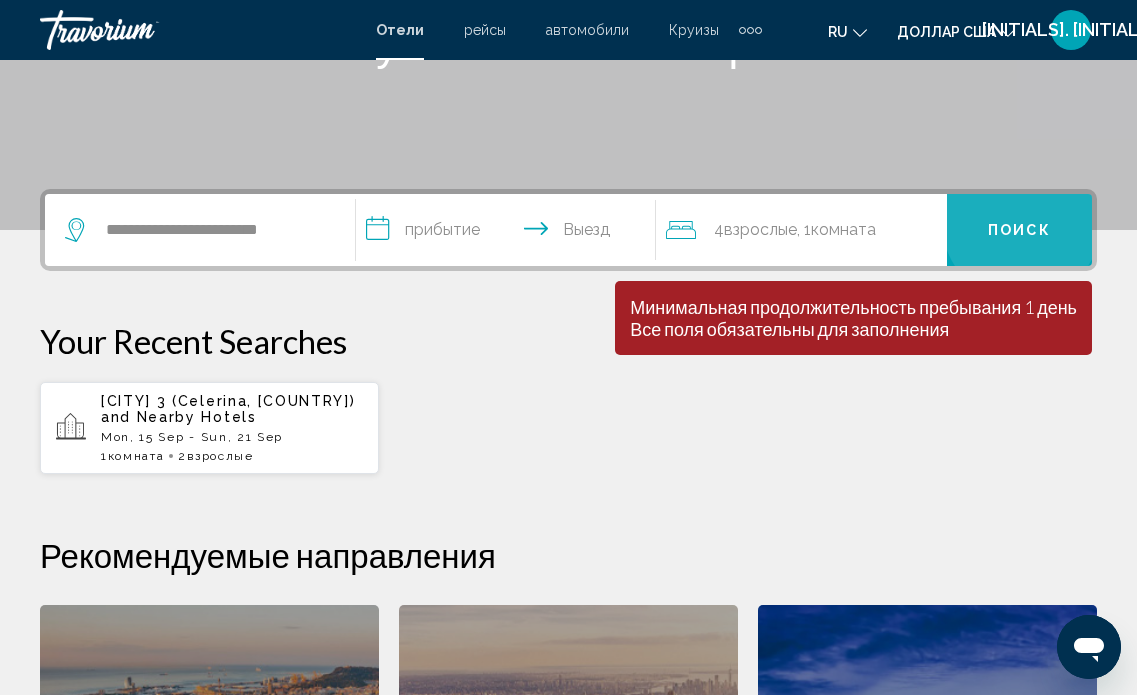 click on "Поиск" at bounding box center [1019, 231] 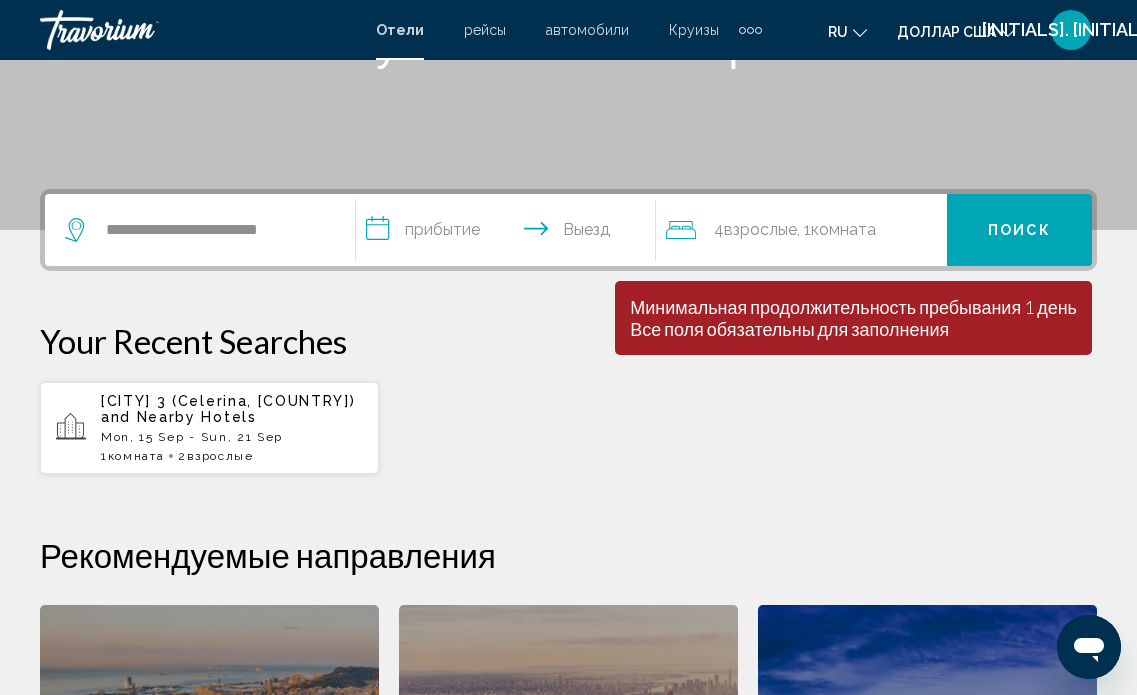 click on "Поиск" at bounding box center (1019, 231) 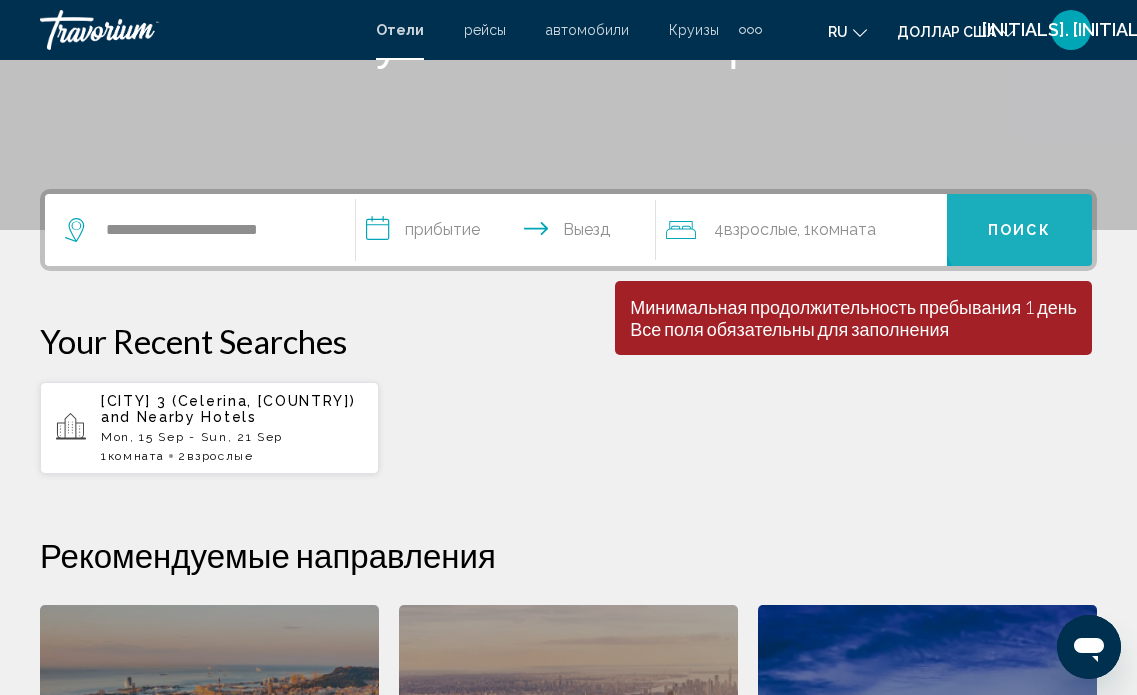 click on "Поиск" at bounding box center [1019, 231] 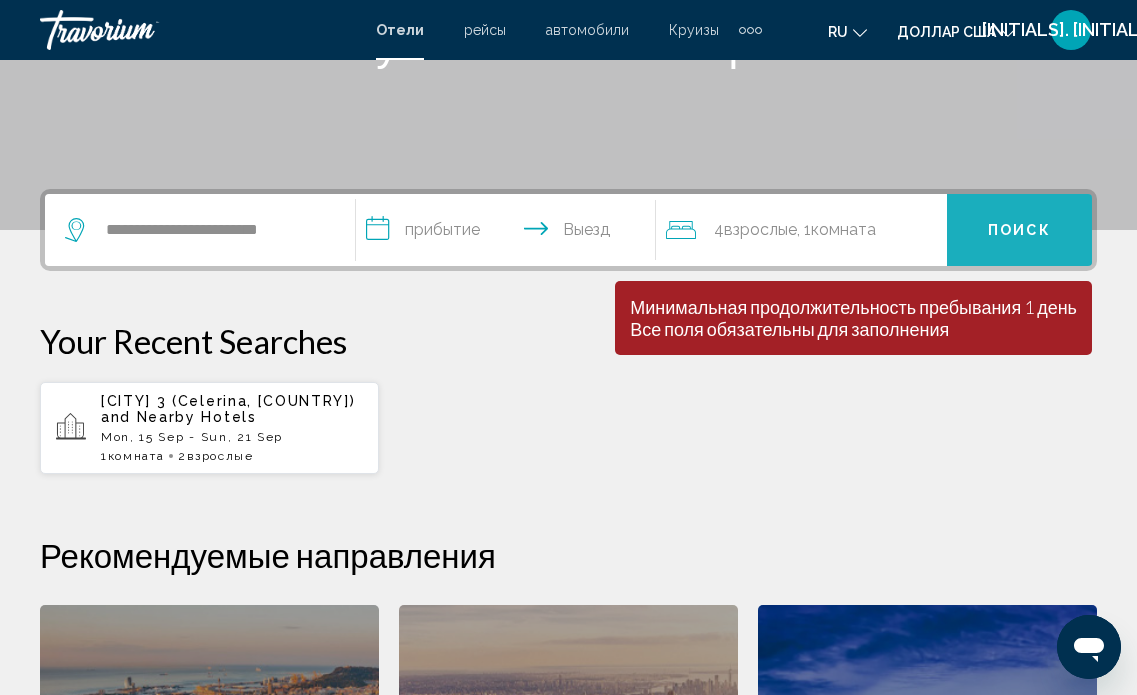 click on "Поиск" at bounding box center (1019, 231) 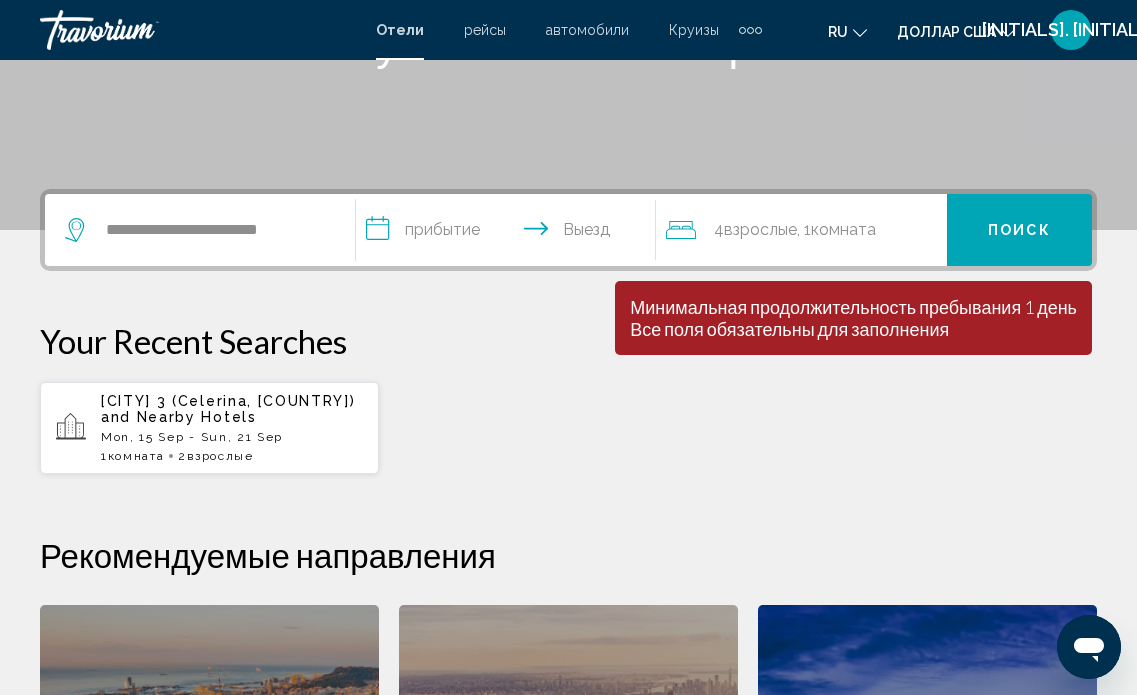 click 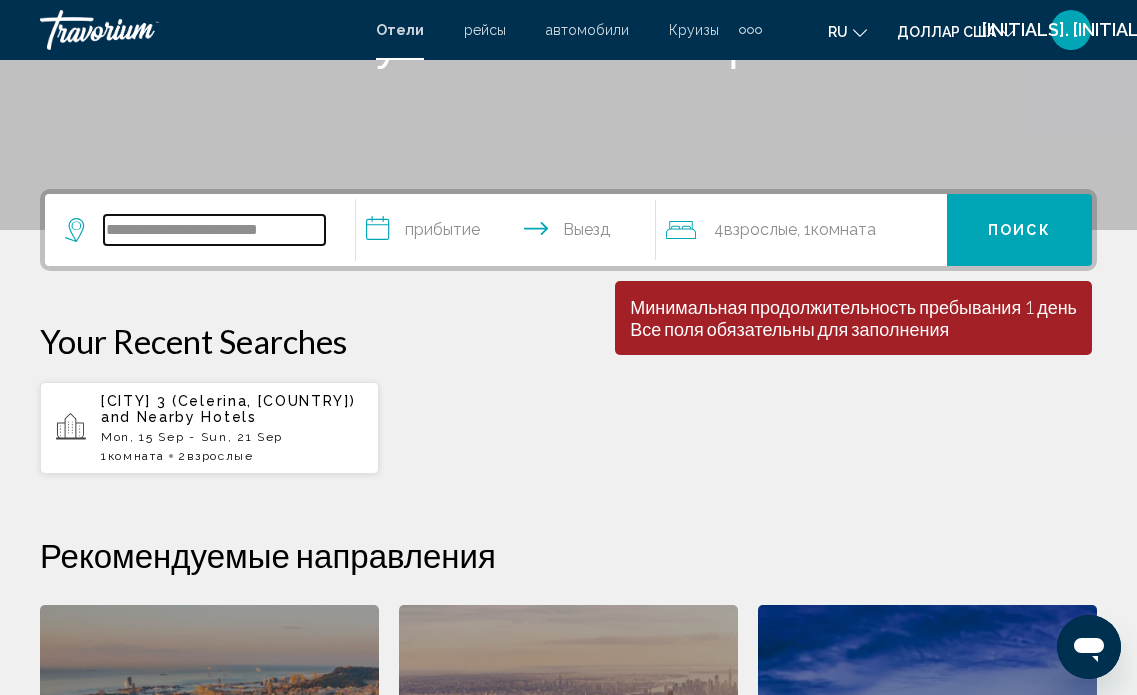 click on "**********" at bounding box center [214, 230] 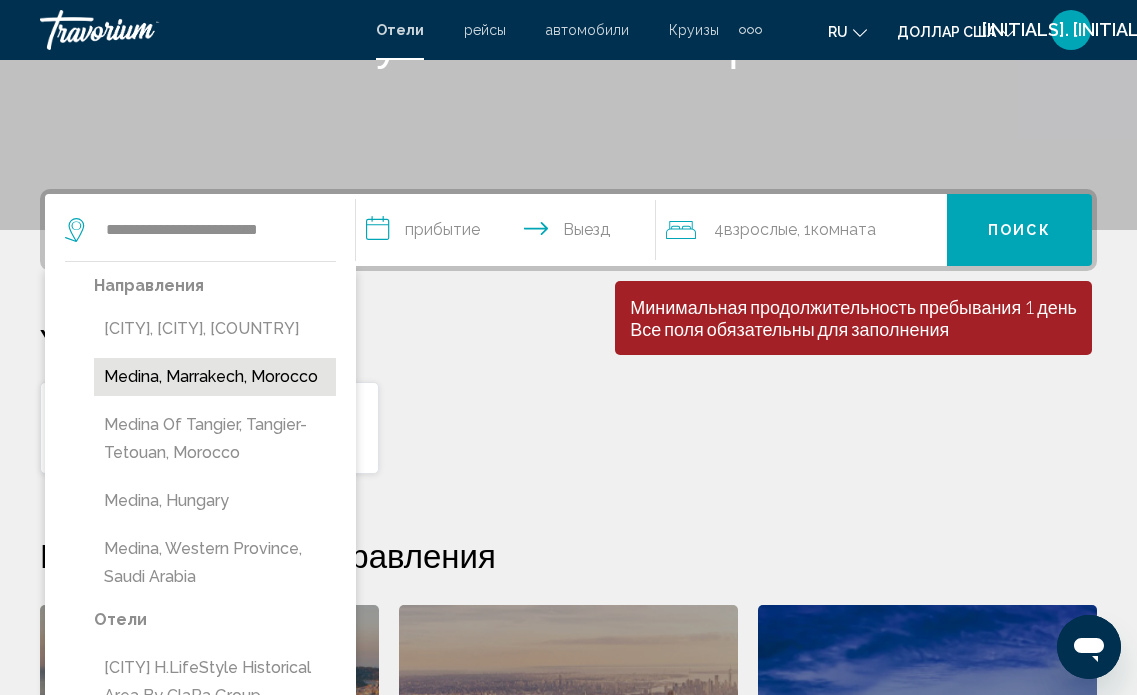 click on "Medina, Marrakech, Morocco" at bounding box center (215, 377) 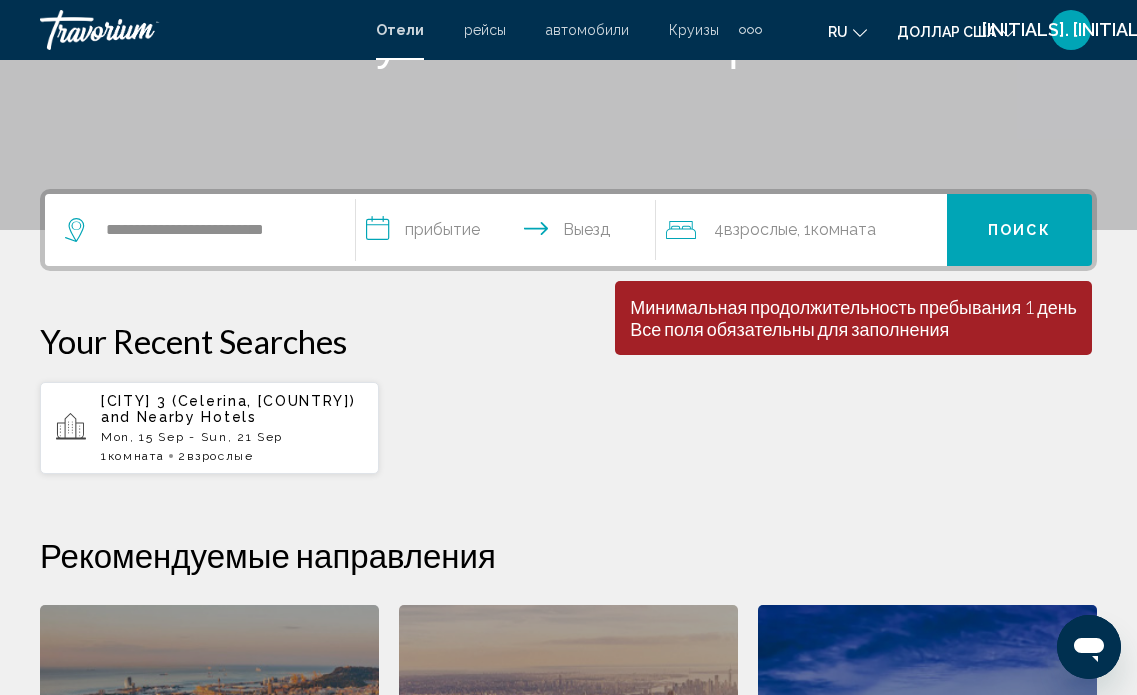 click on "Поиск" at bounding box center (1019, 231) 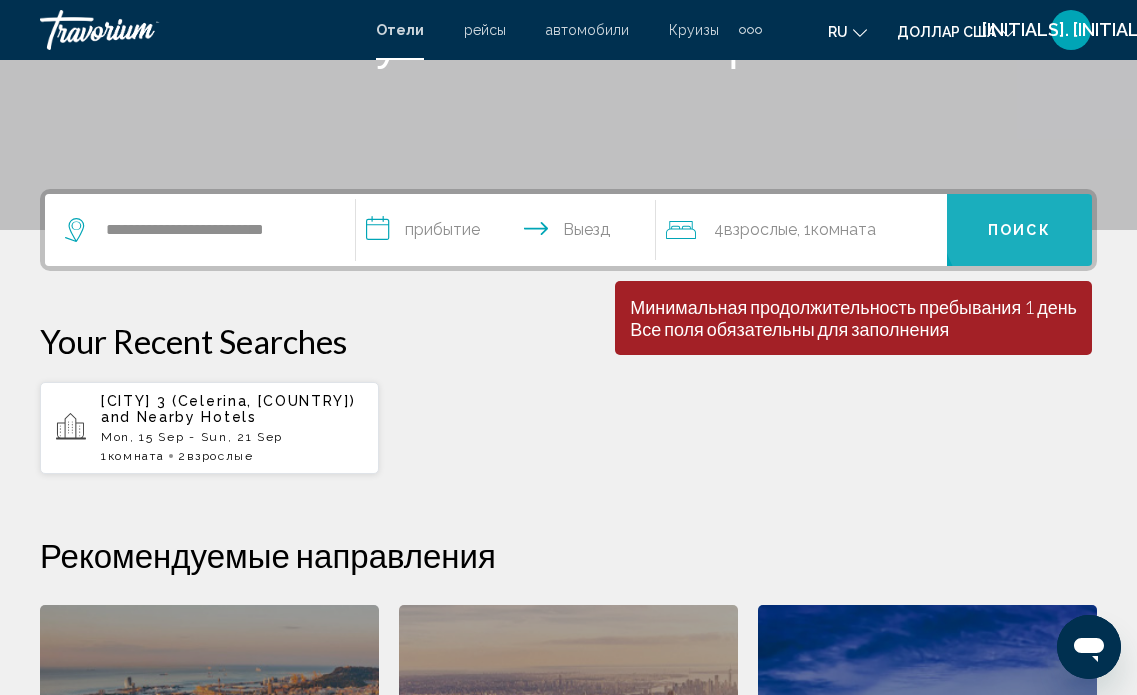click on "Поиск" at bounding box center (1019, 231) 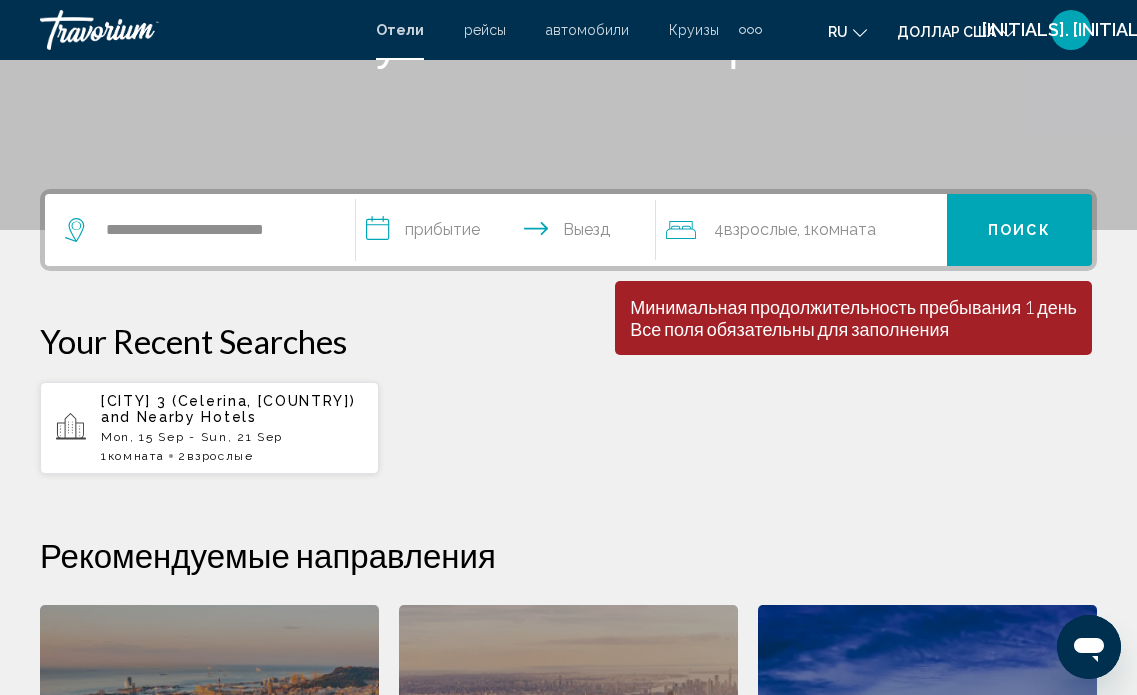click on "**********" at bounding box center (510, 233) 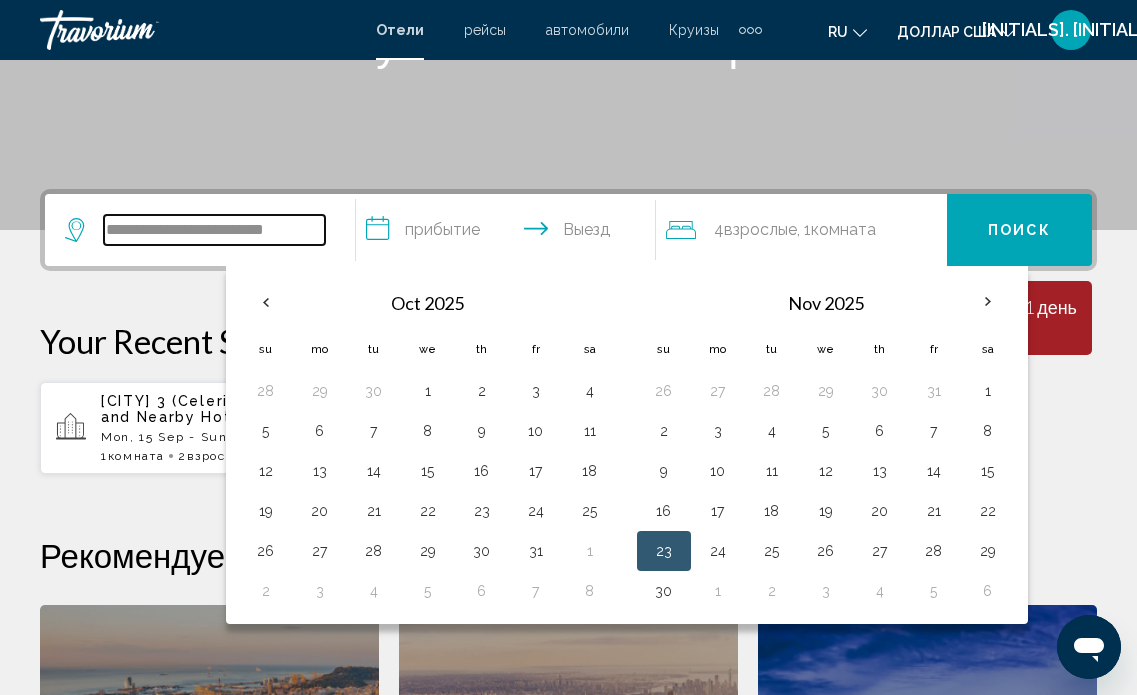click on "**********" at bounding box center [214, 230] 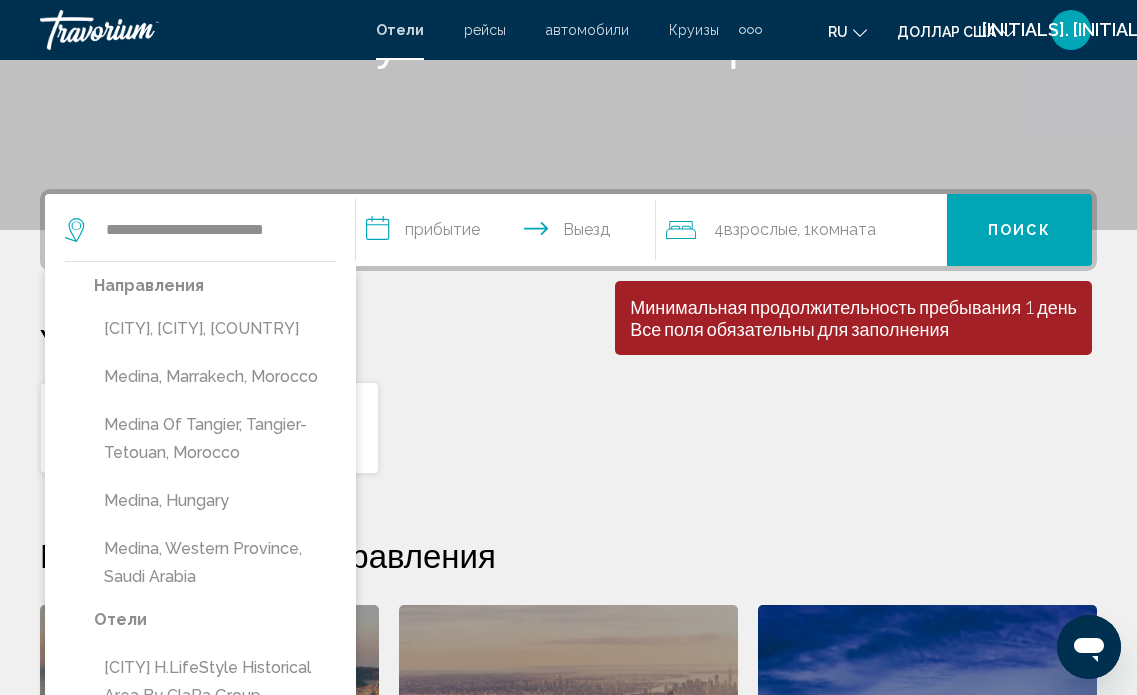 click on "Medina Inn (Medina, NY, US)" at bounding box center (215, 800) 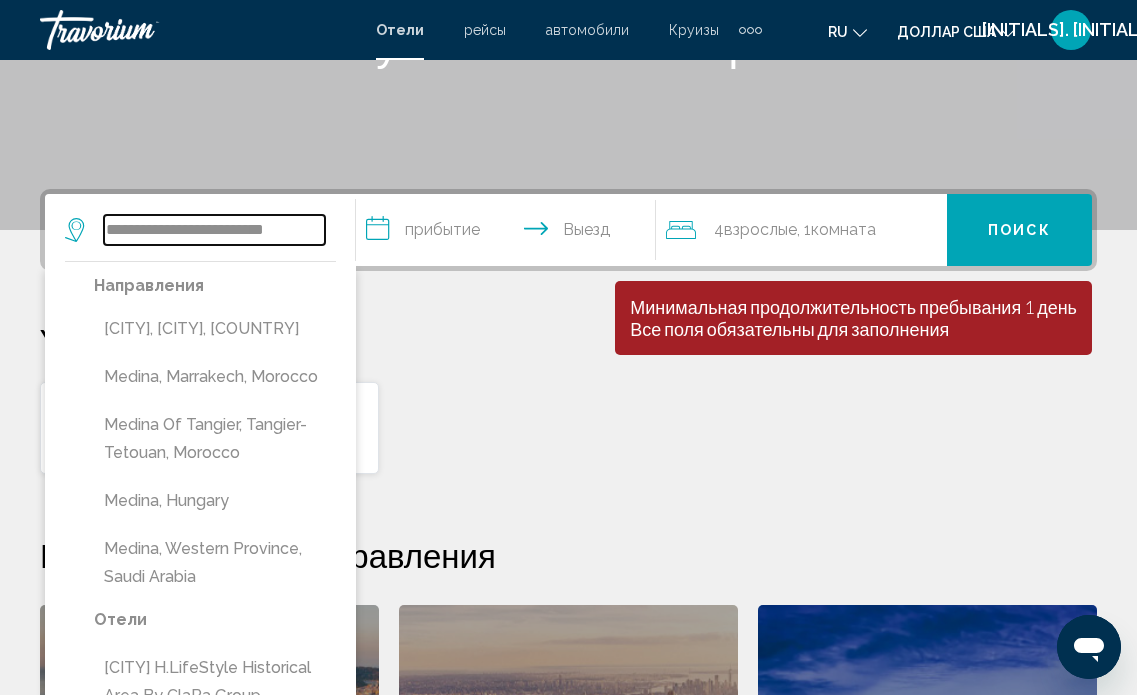 type on "**********" 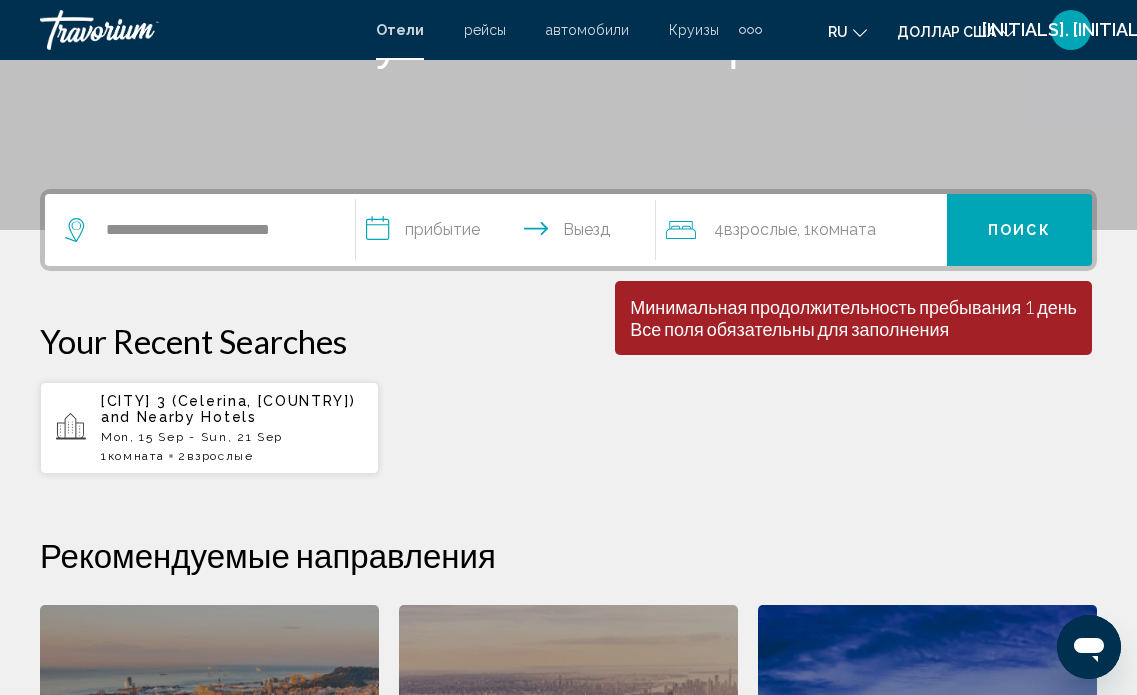 click on "**********" at bounding box center [510, 233] 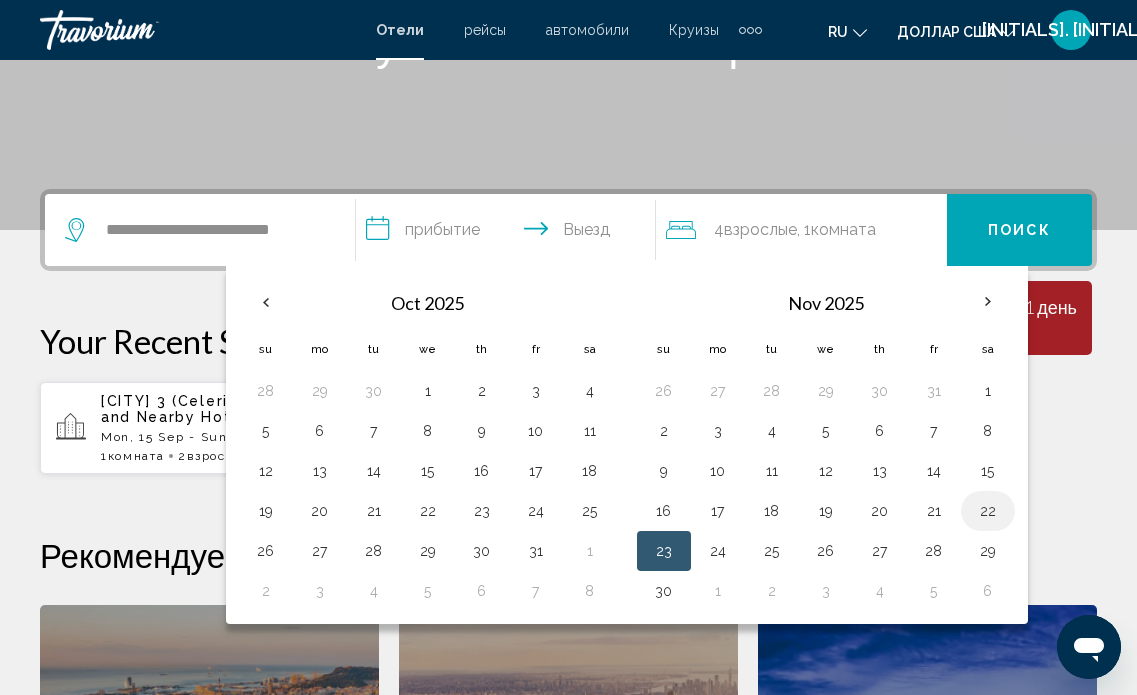 click on "22" at bounding box center (988, 511) 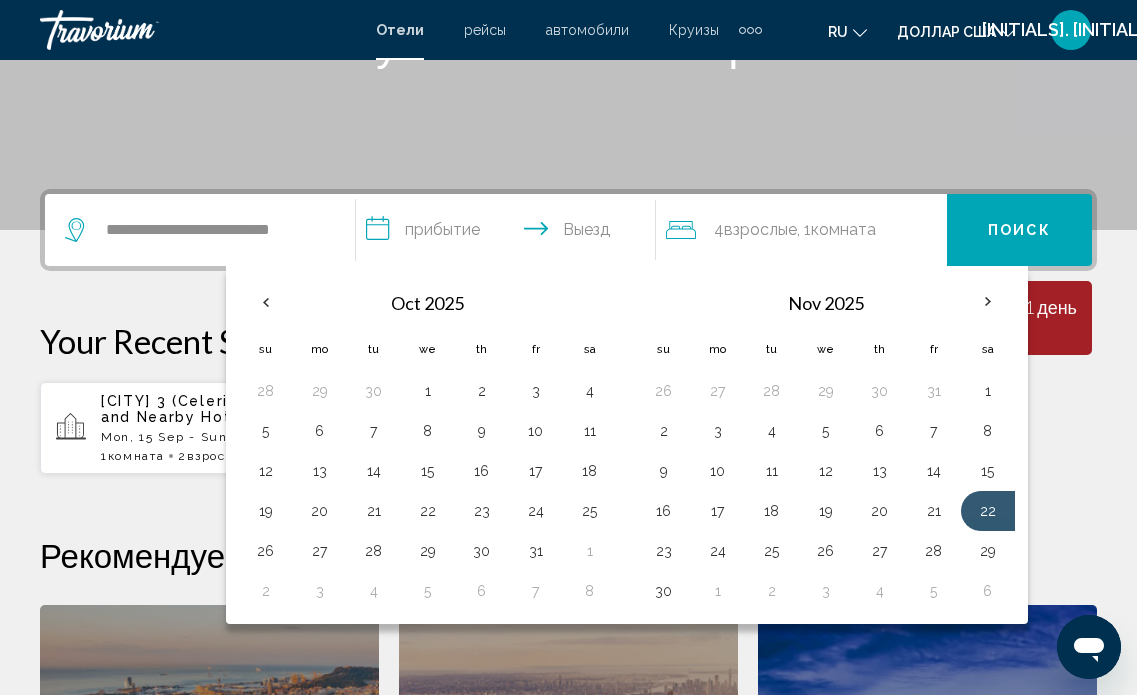click on "**********" at bounding box center [510, 233] 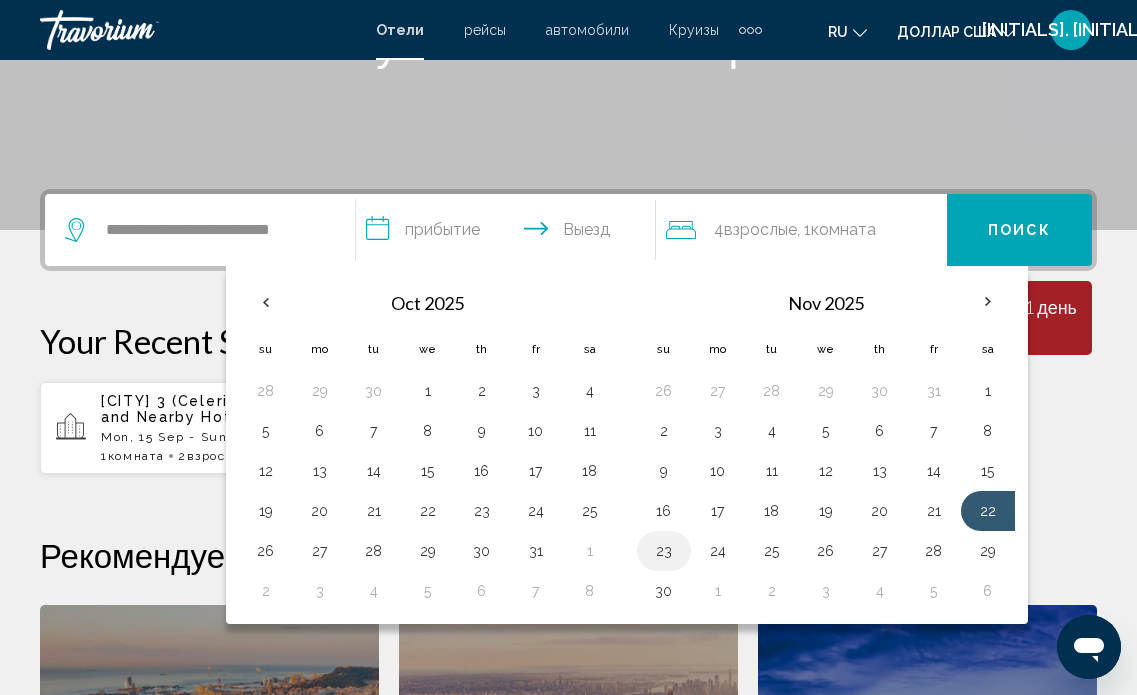 click on "23" at bounding box center [664, 551] 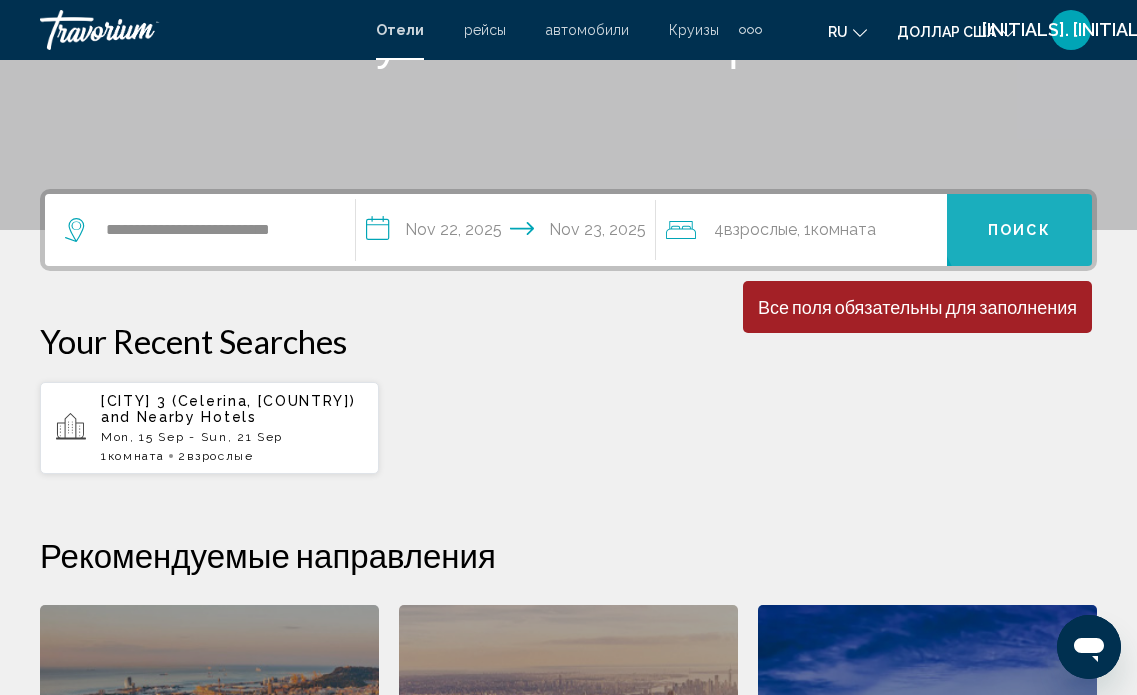click on "Поиск" at bounding box center (1019, 231) 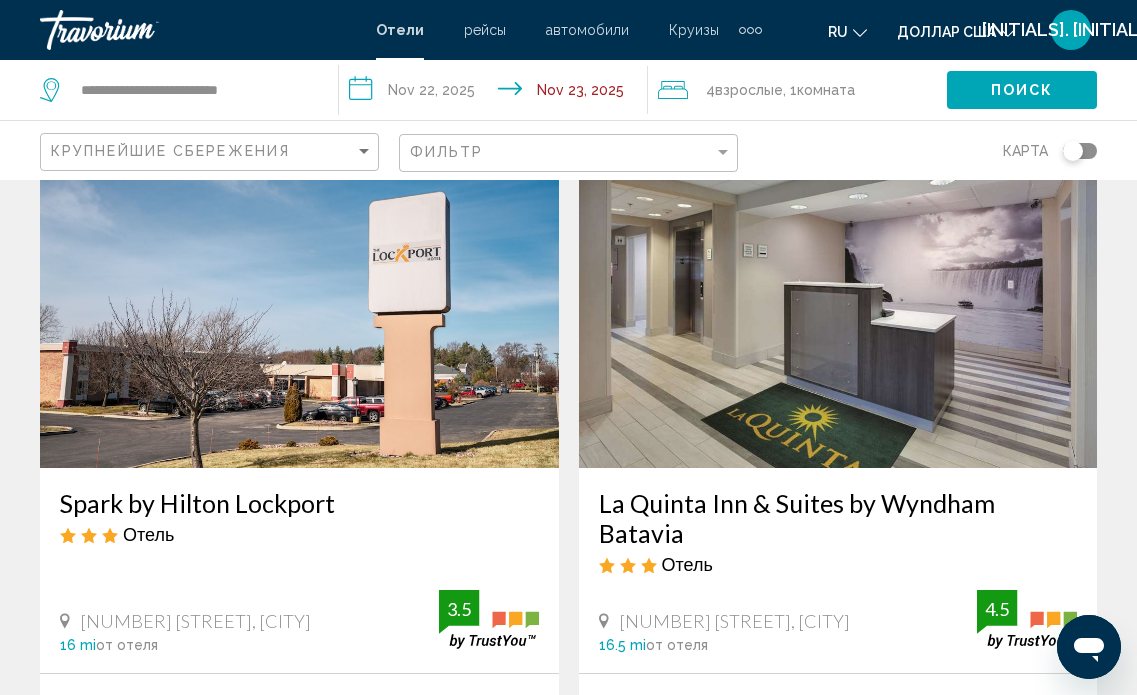 scroll, scrollTop: 100, scrollLeft: 0, axis: vertical 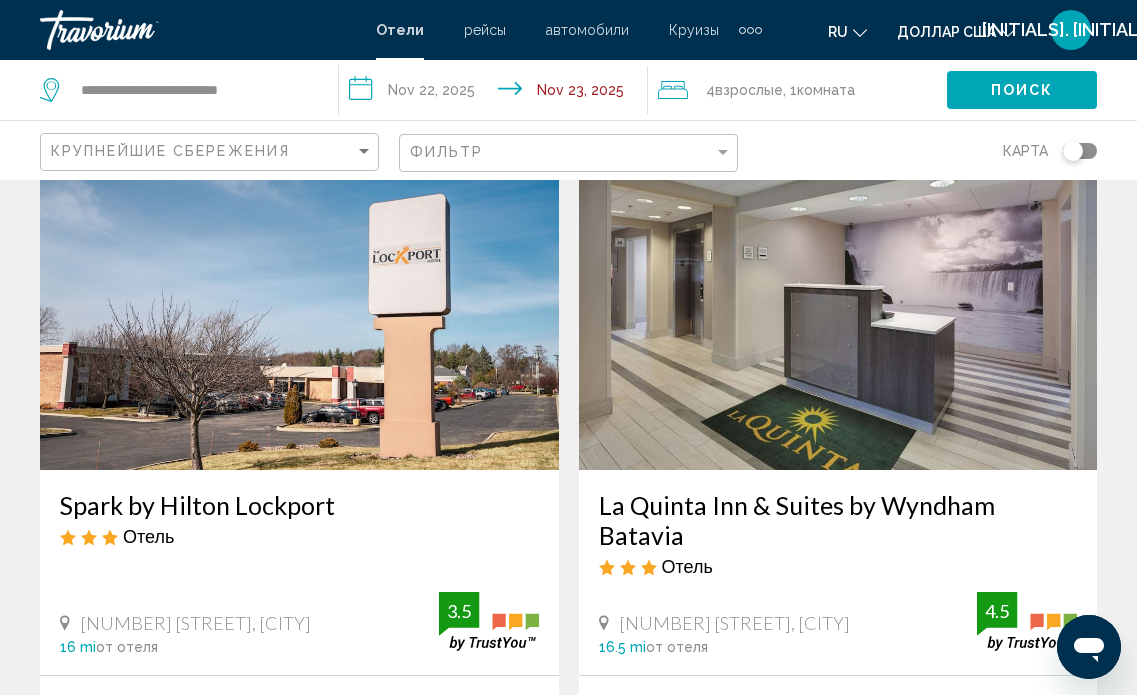 click on "Выберите номер" at bounding box center (838, 816) 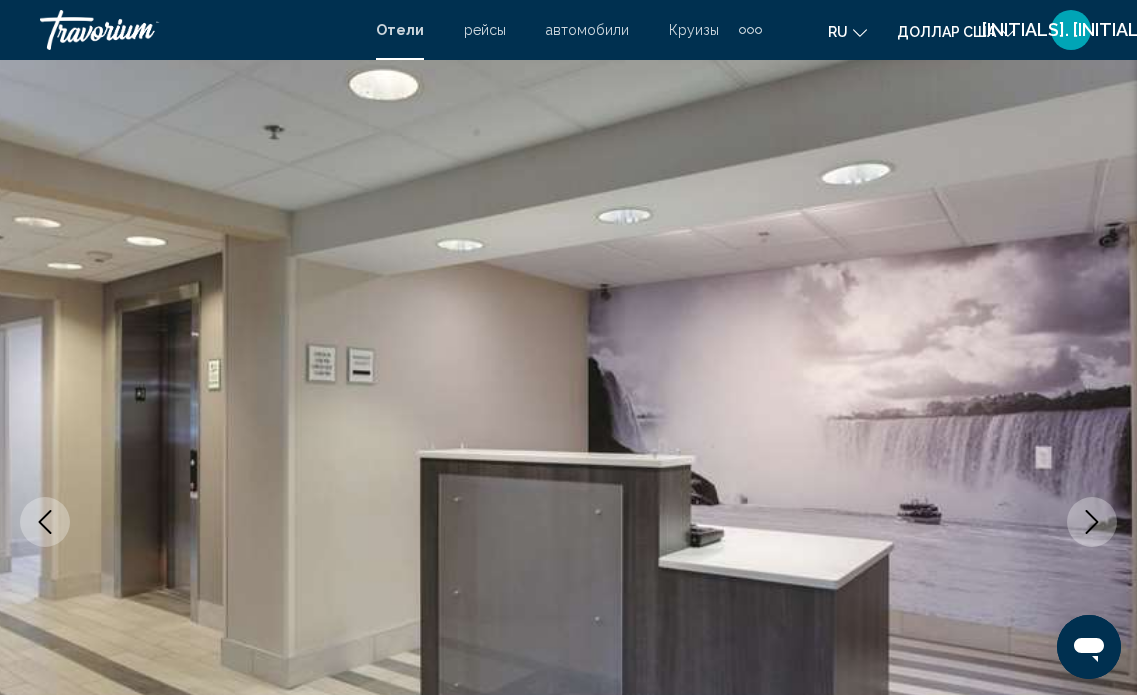 scroll, scrollTop: 0, scrollLeft: 0, axis: both 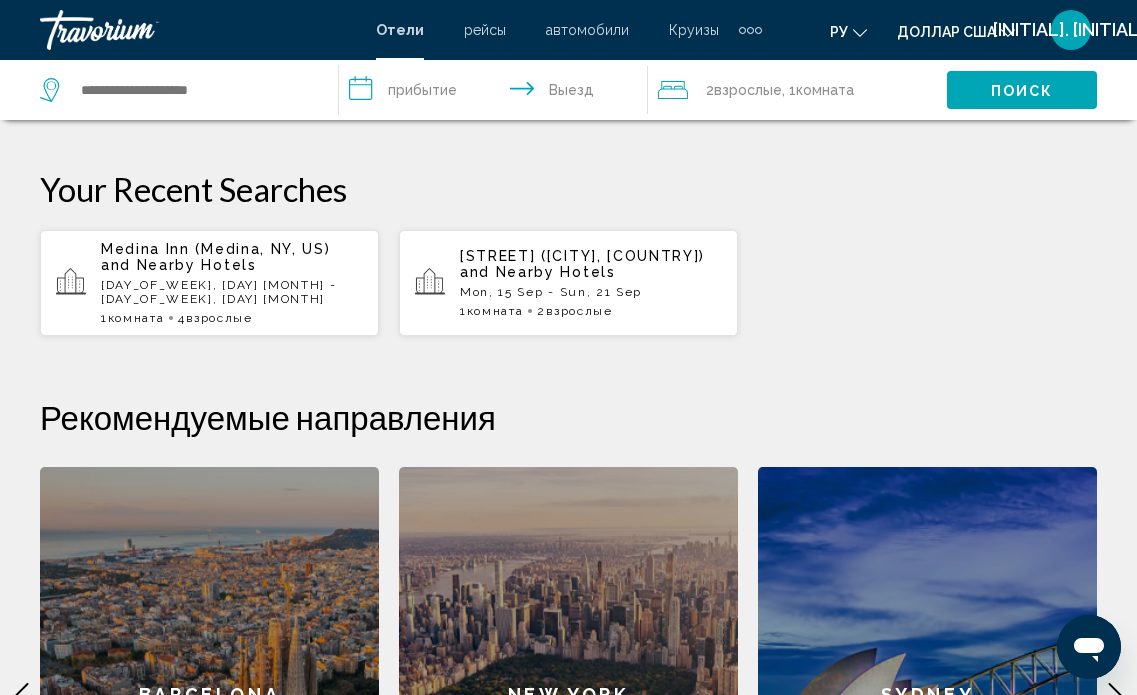 click 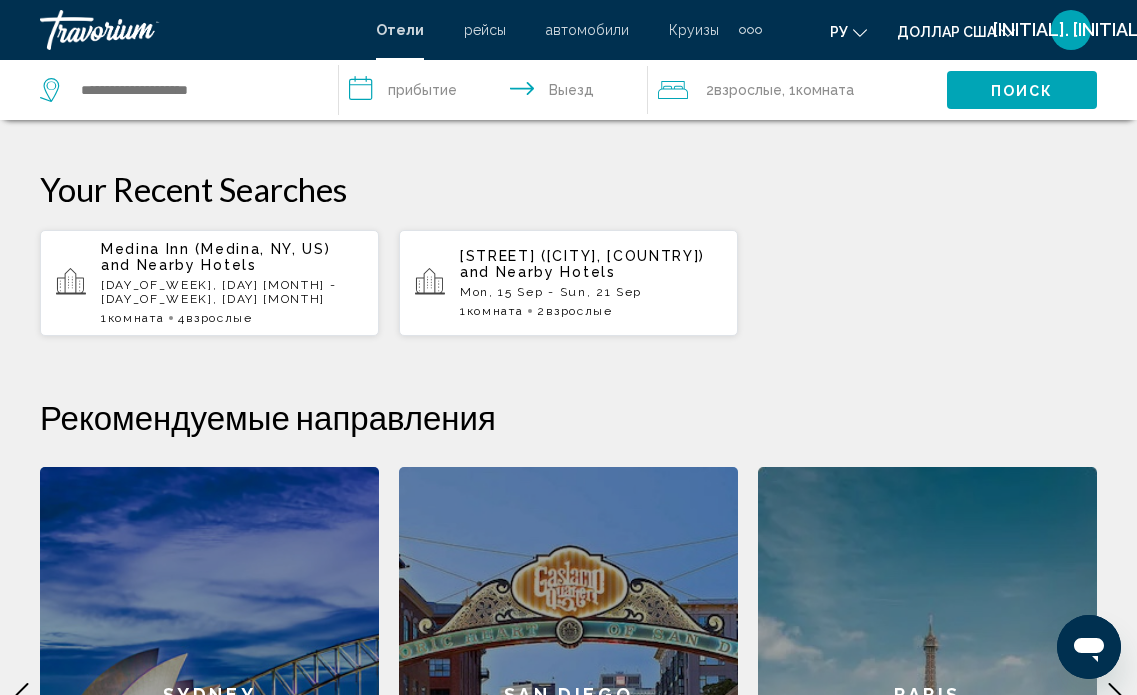 click 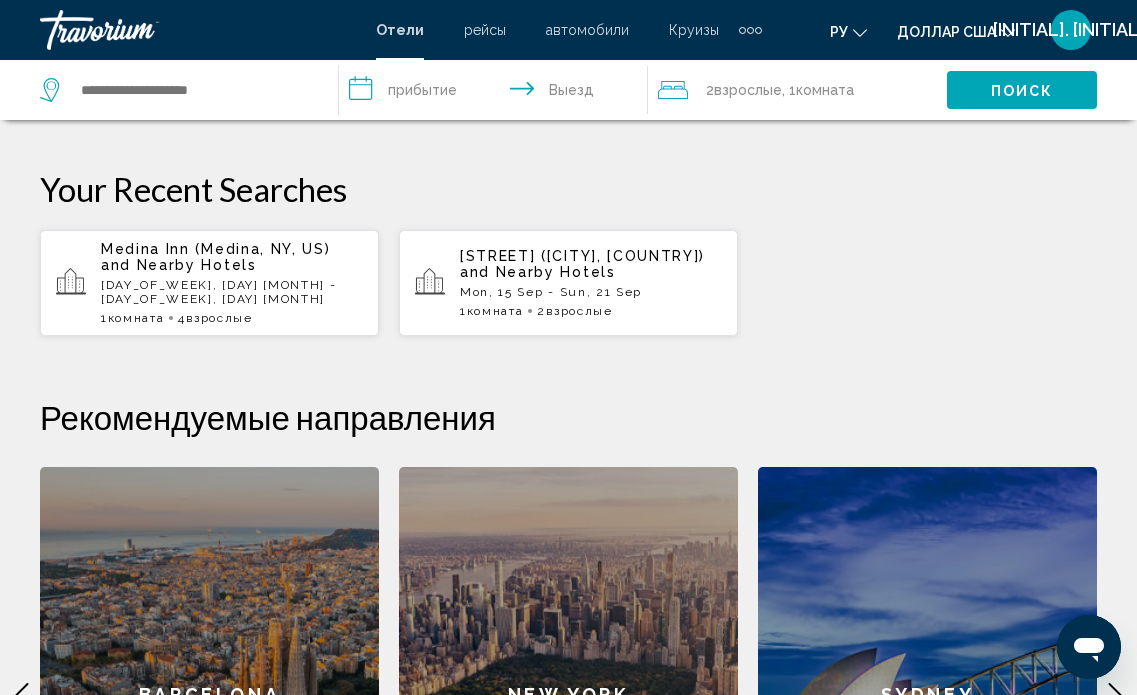 click 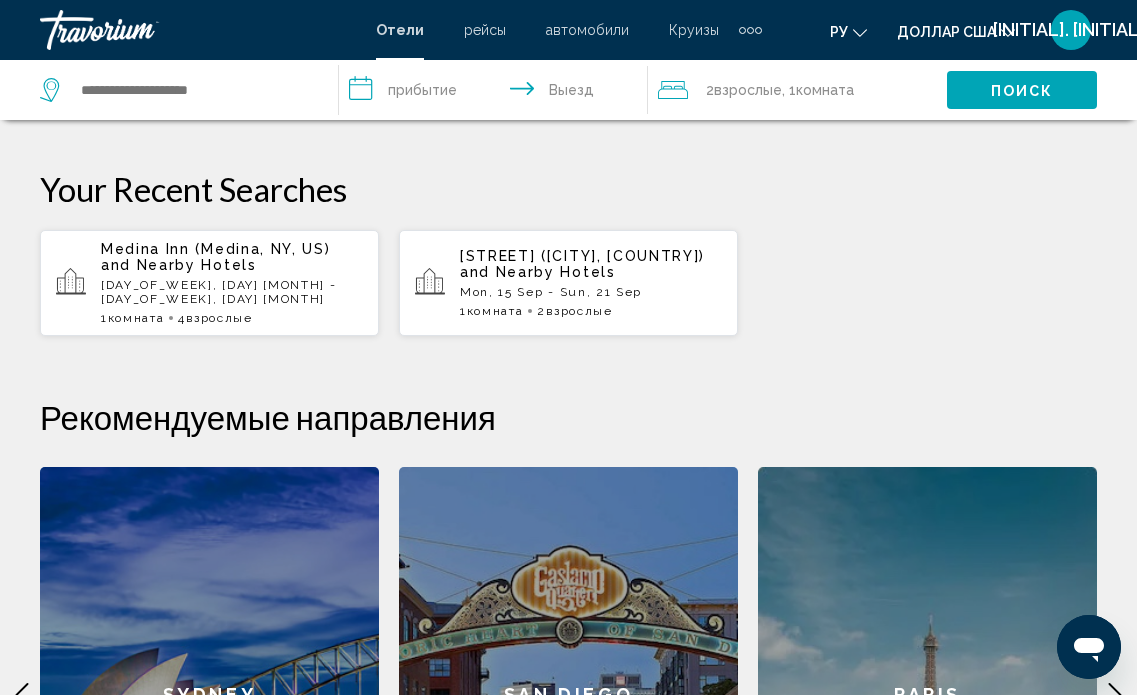 click 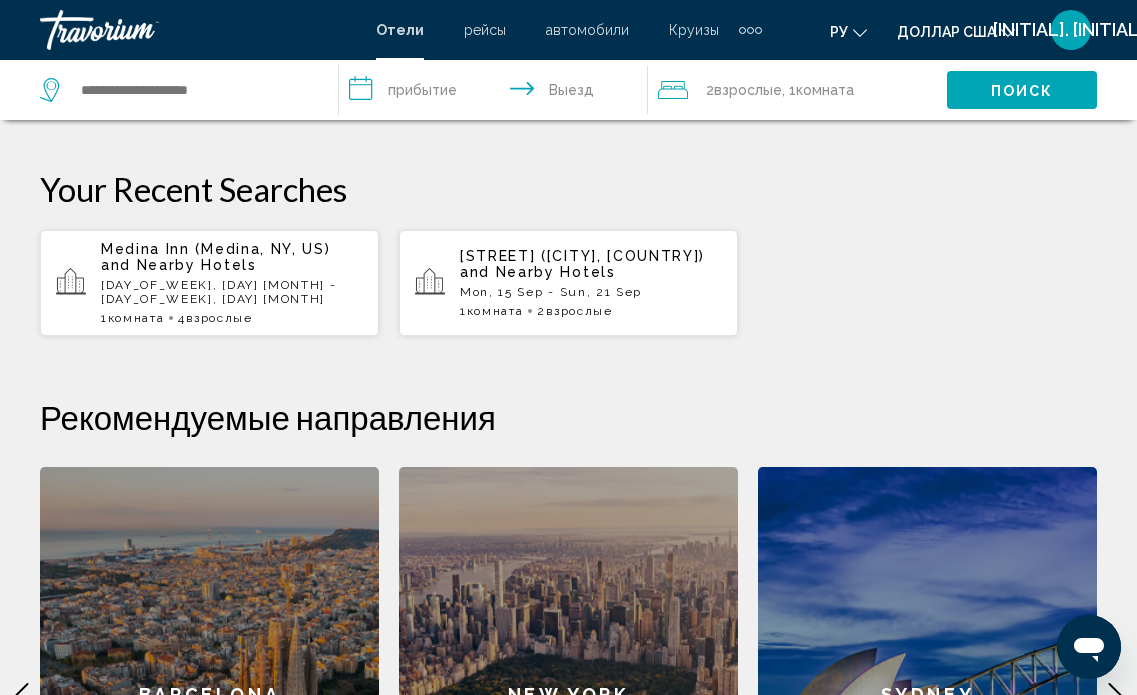 click 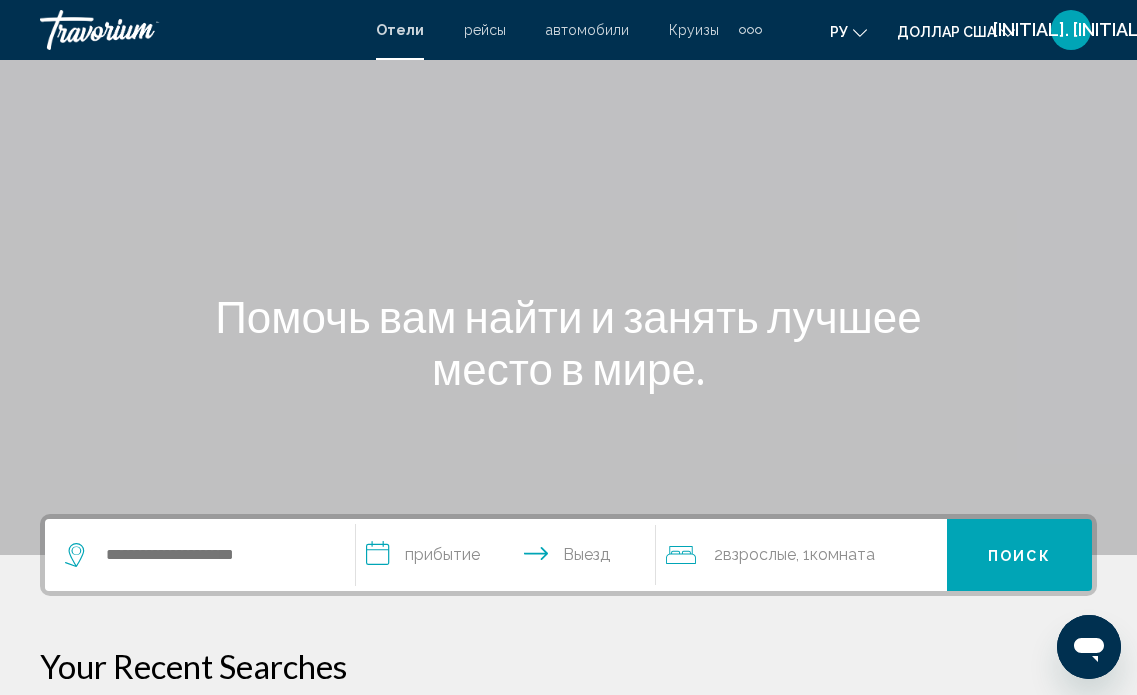 scroll, scrollTop: 0, scrollLeft: 0, axis: both 